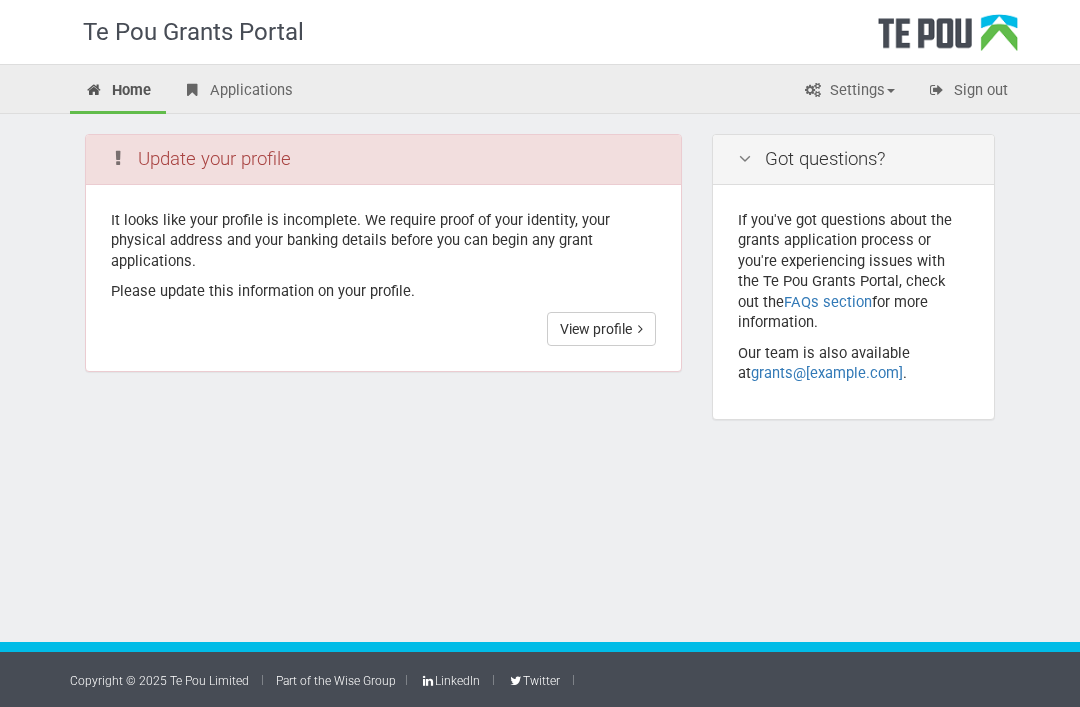 scroll, scrollTop: 0, scrollLeft: 0, axis: both 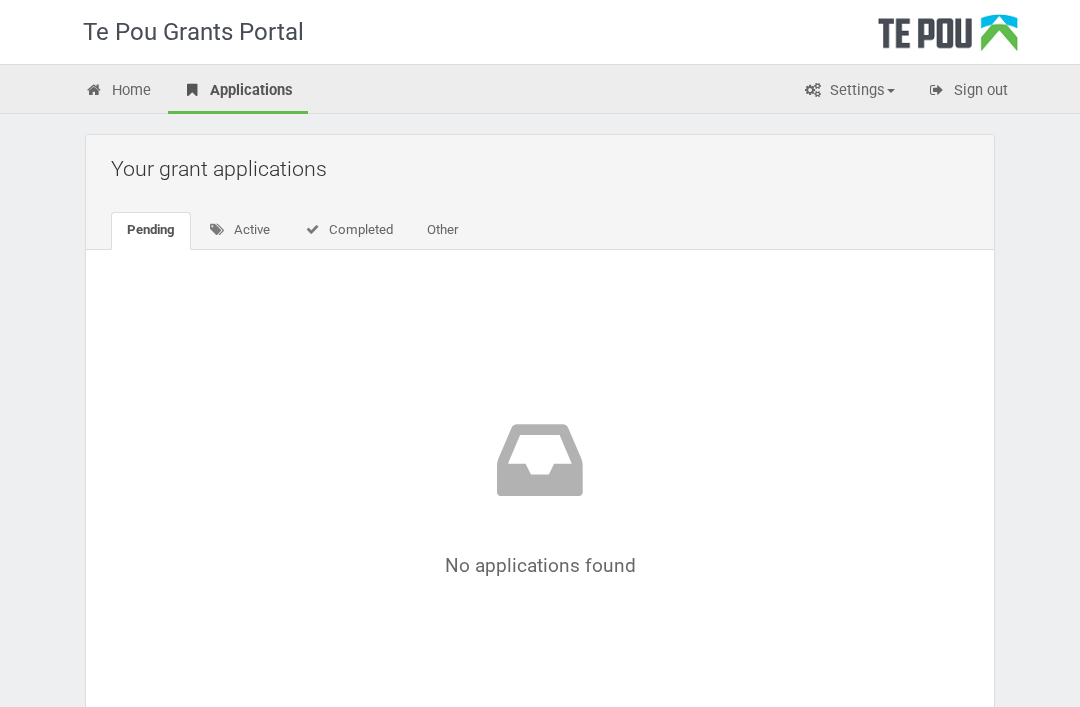 click on "Home" at bounding box center (118, 92) 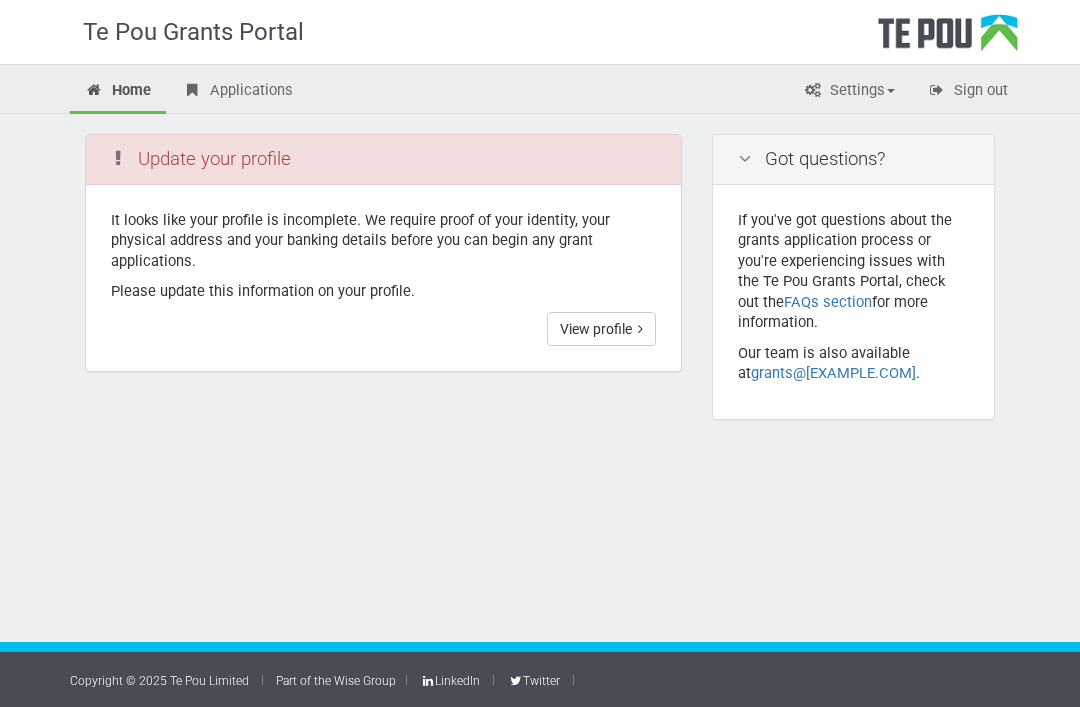 scroll, scrollTop: 0, scrollLeft: 0, axis: both 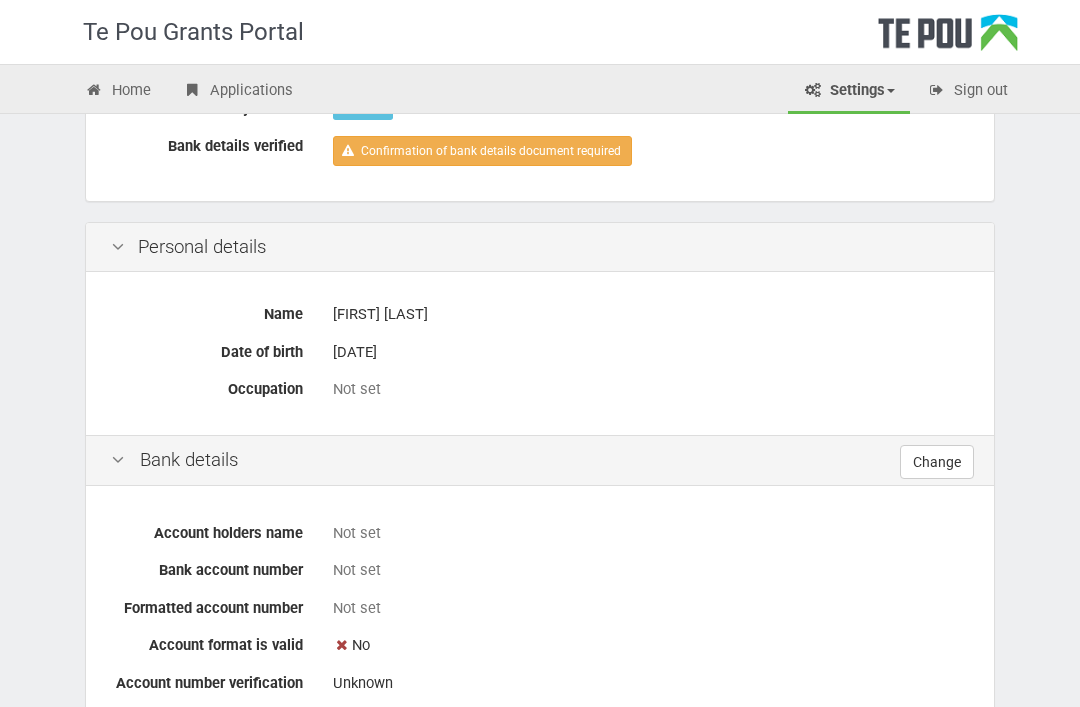 click on "Change" at bounding box center (937, 462) 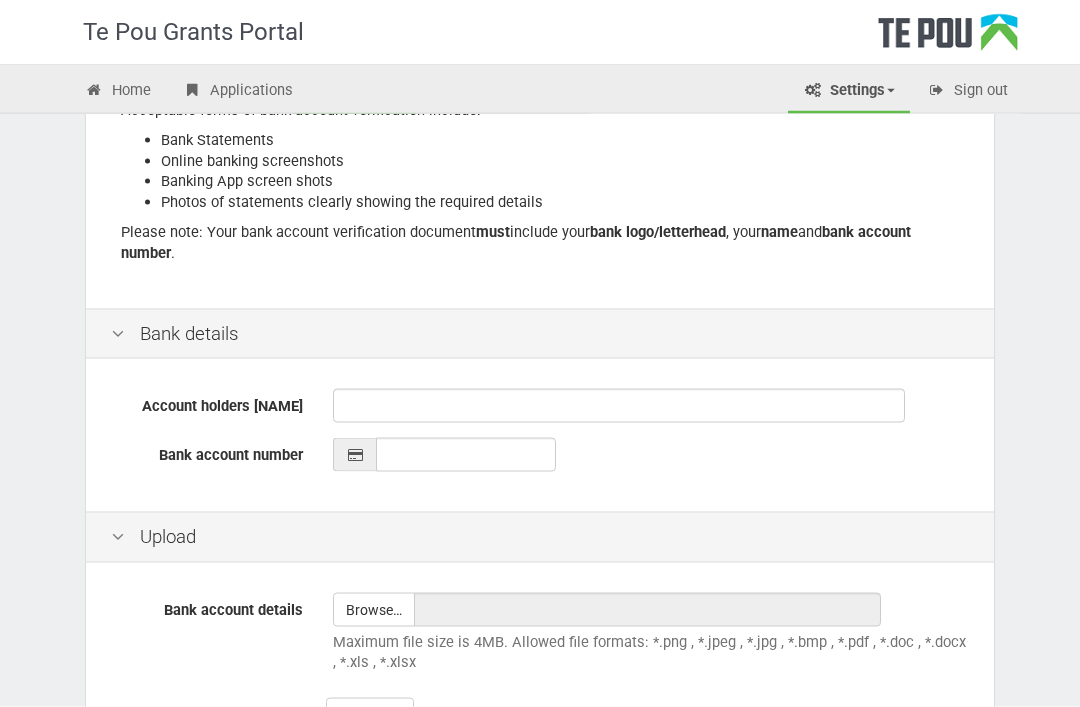 scroll, scrollTop: 415, scrollLeft: 0, axis: vertical 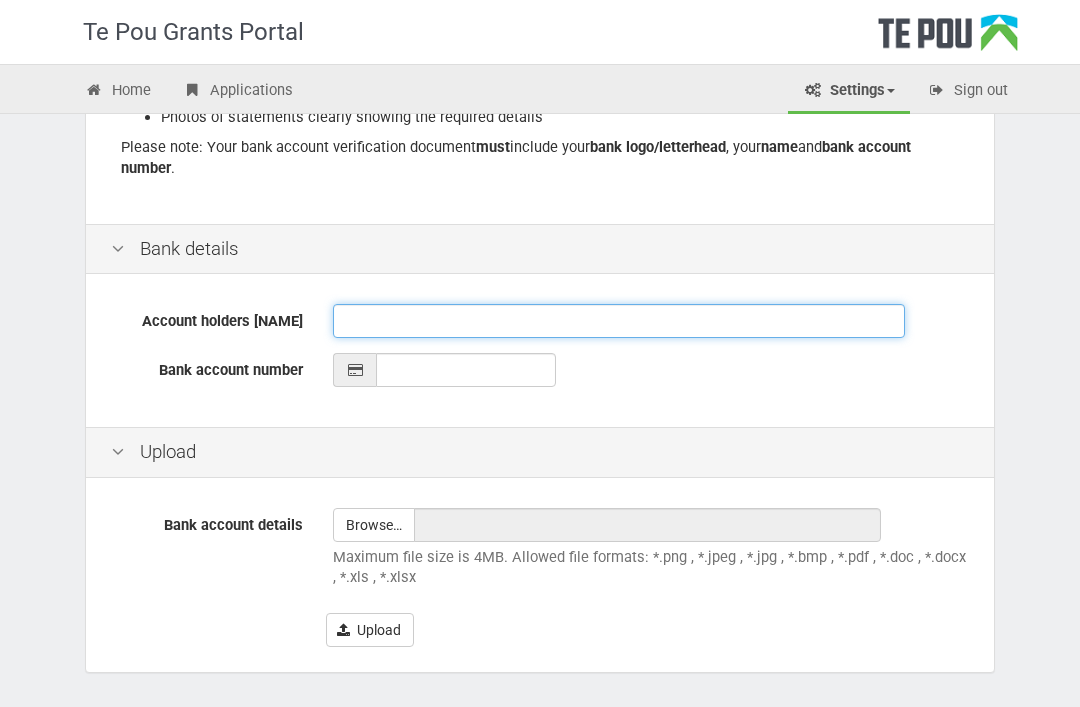 click on "Account holders [NAME]" at bounding box center [619, 321] 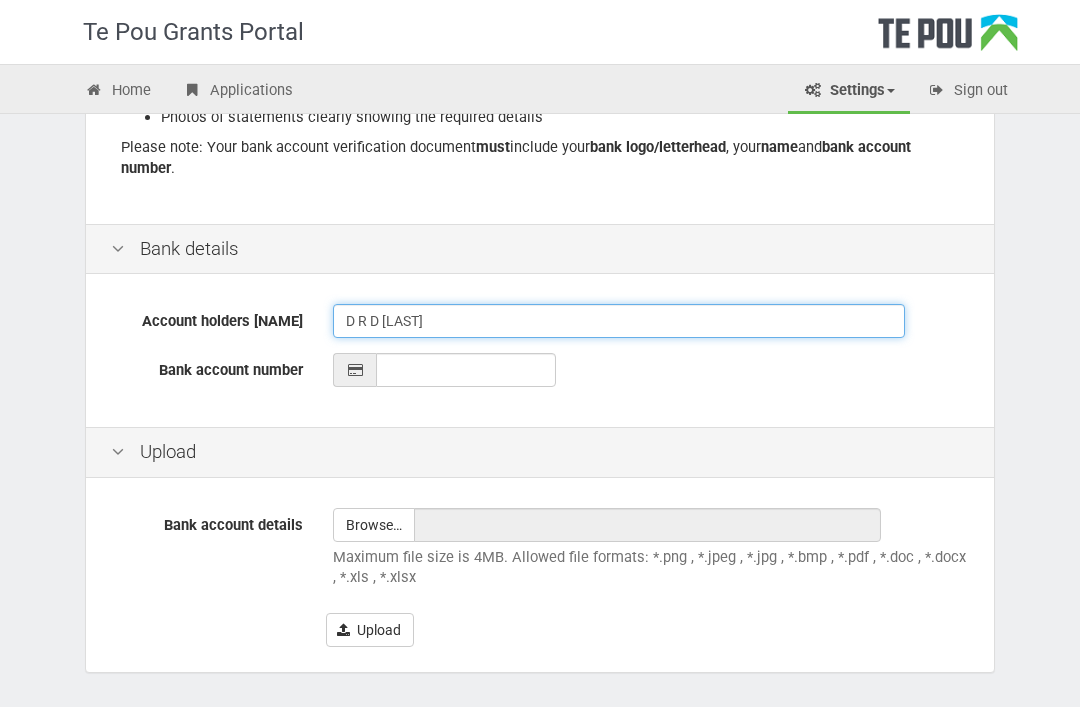 type on "D R D [LAST]" 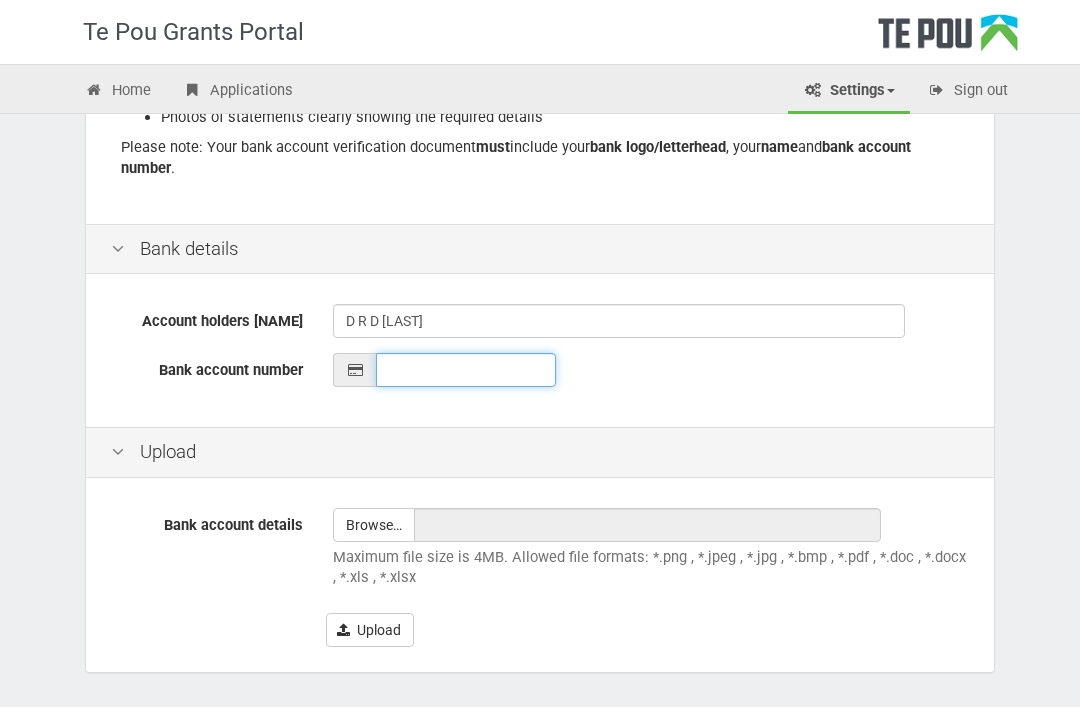 click on "Bank account number" at bounding box center [466, 370] 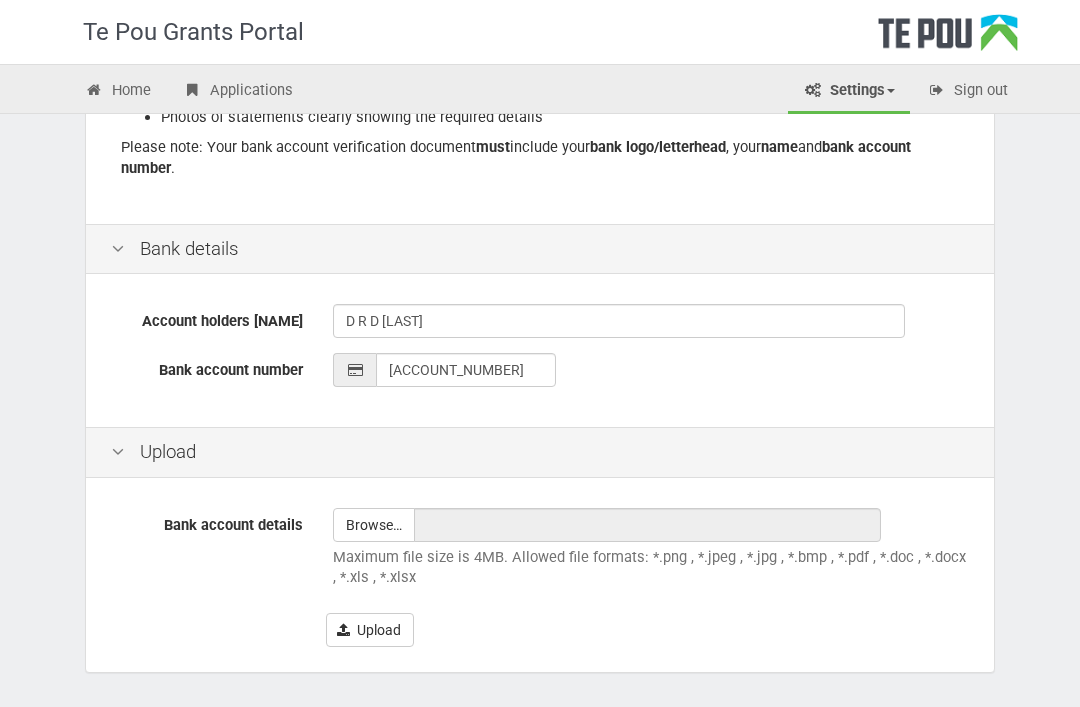 click at bounding box center (374, 525) 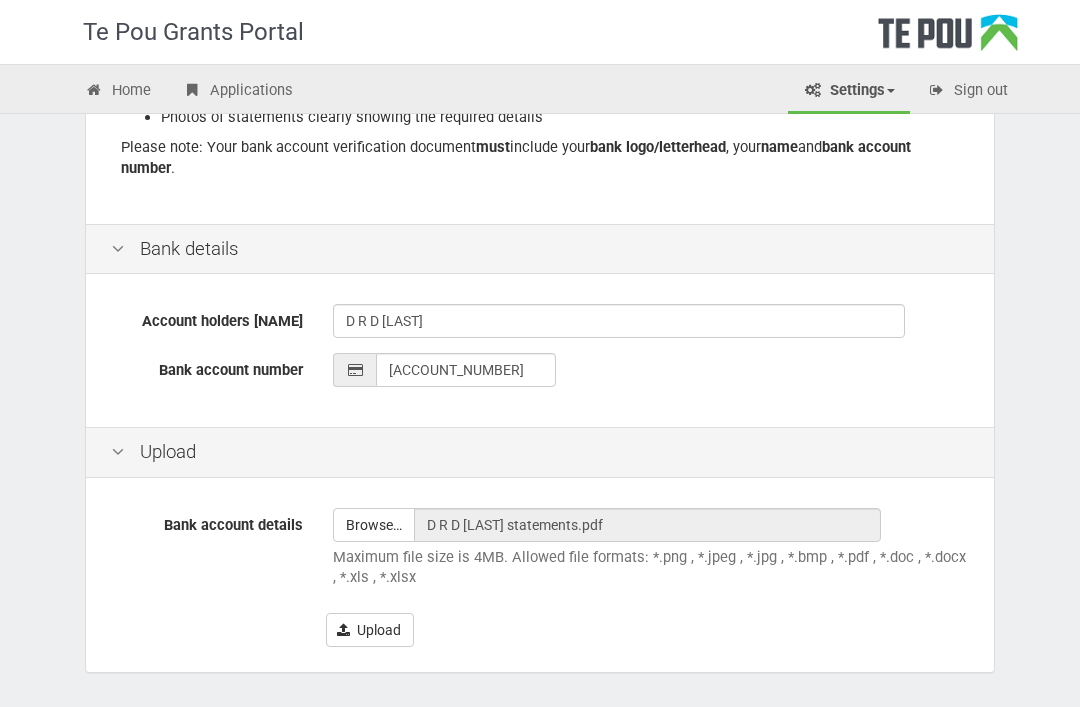click on "Upload" at bounding box center [370, 630] 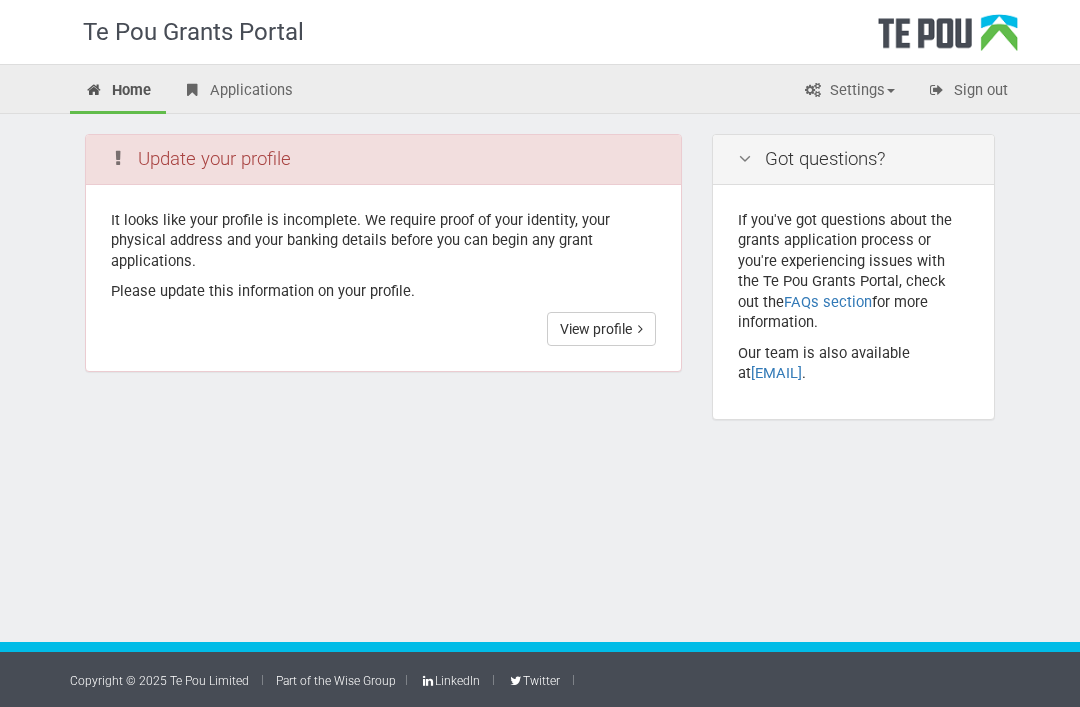 scroll, scrollTop: 0, scrollLeft: 0, axis: both 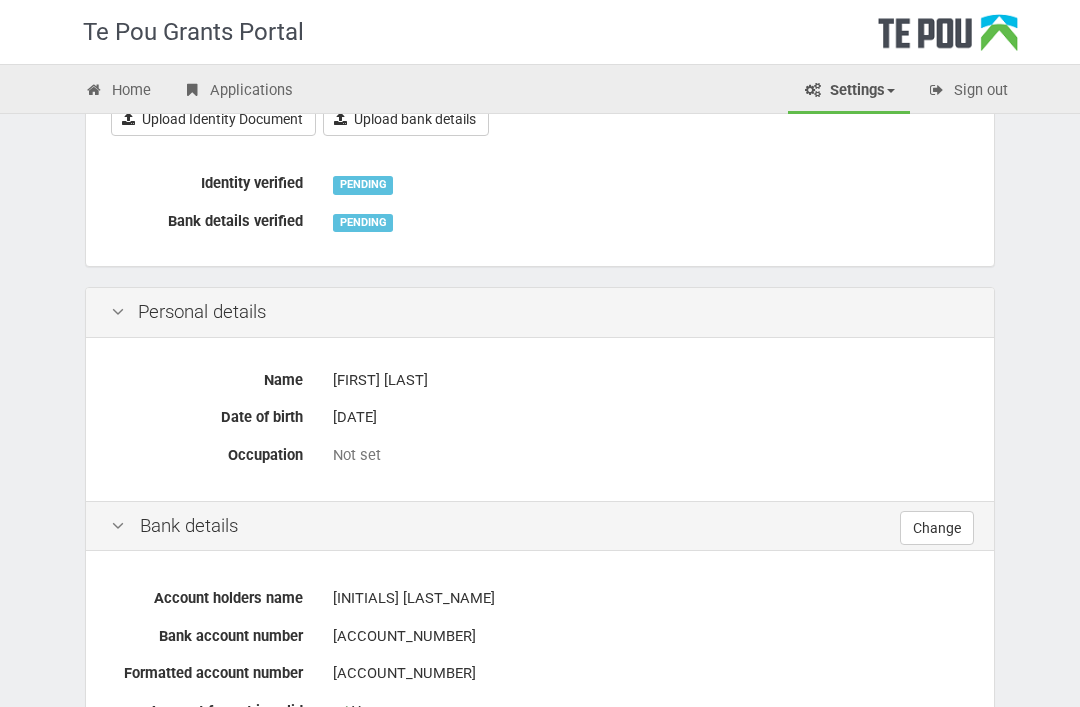 click on "Change" at bounding box center [937, 528] 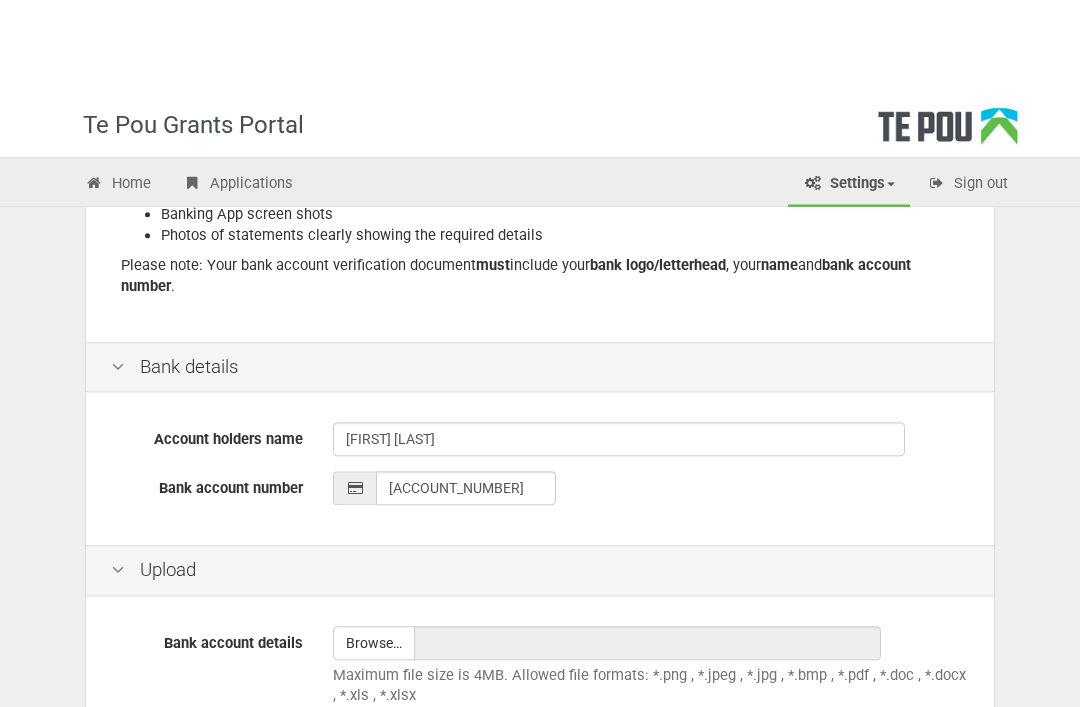 scroll, scrollTop: 0, scrollLeft: 0, axis: both 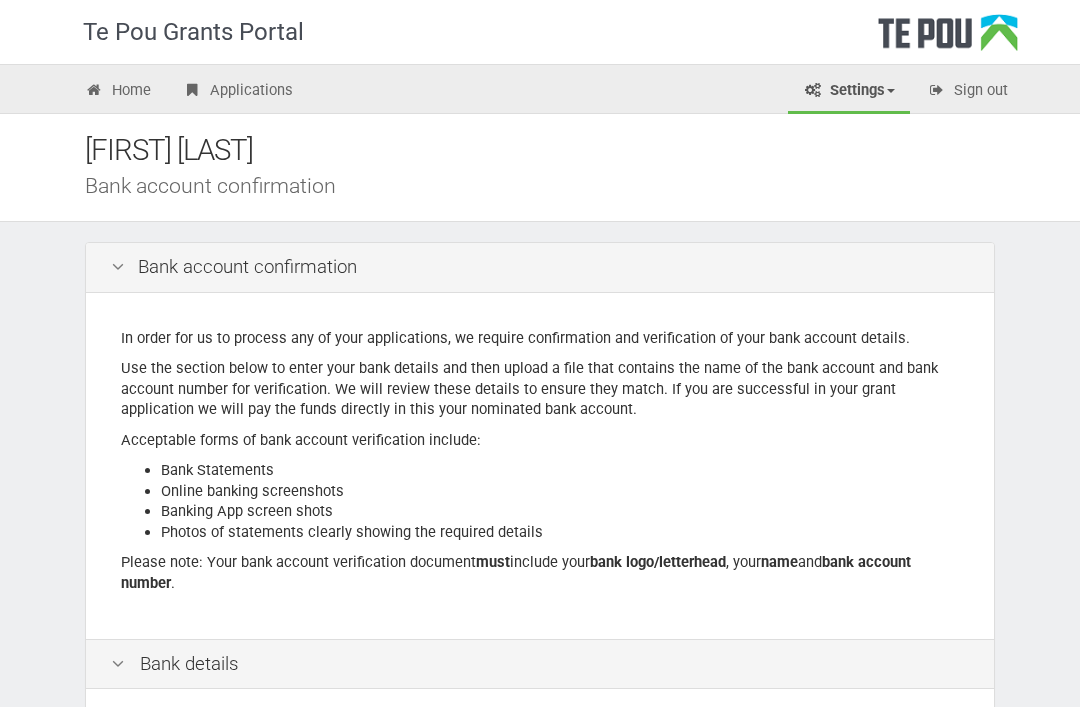 click on "Home" at bounding box center [118, 92] 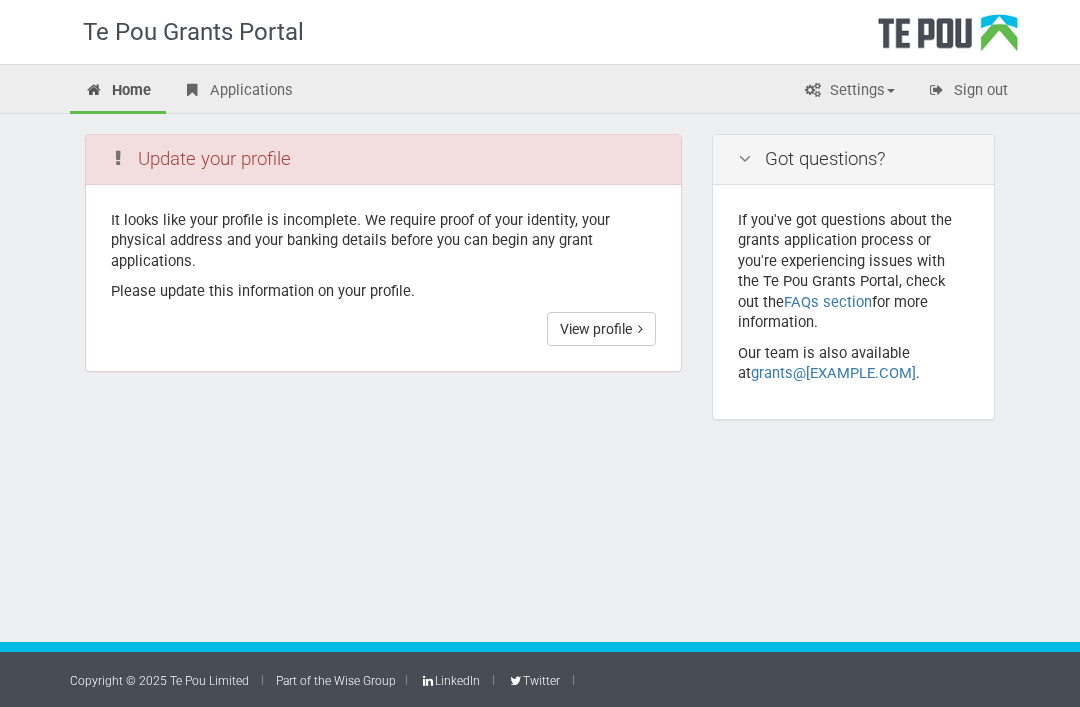 scroll, scrollTop: 0, scrollLeft: 0, axis: both 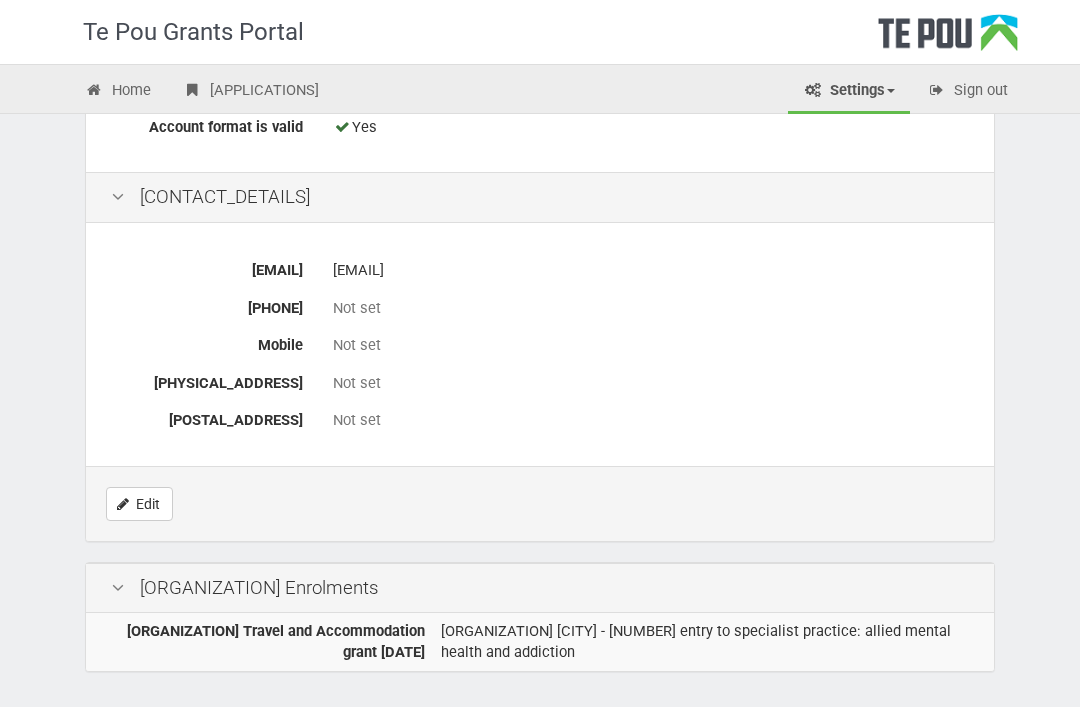 click on "Edit" at bounding box center (139, 504) 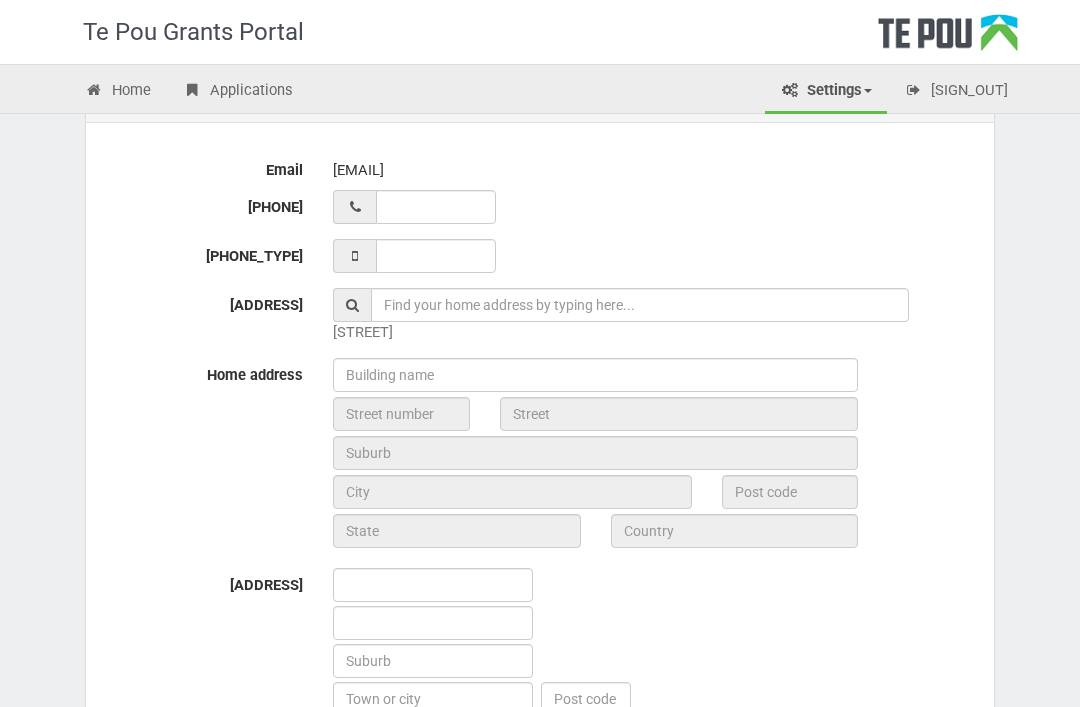 scroll, scrollTop: 750, scrollLeft: 0, axis: vertical 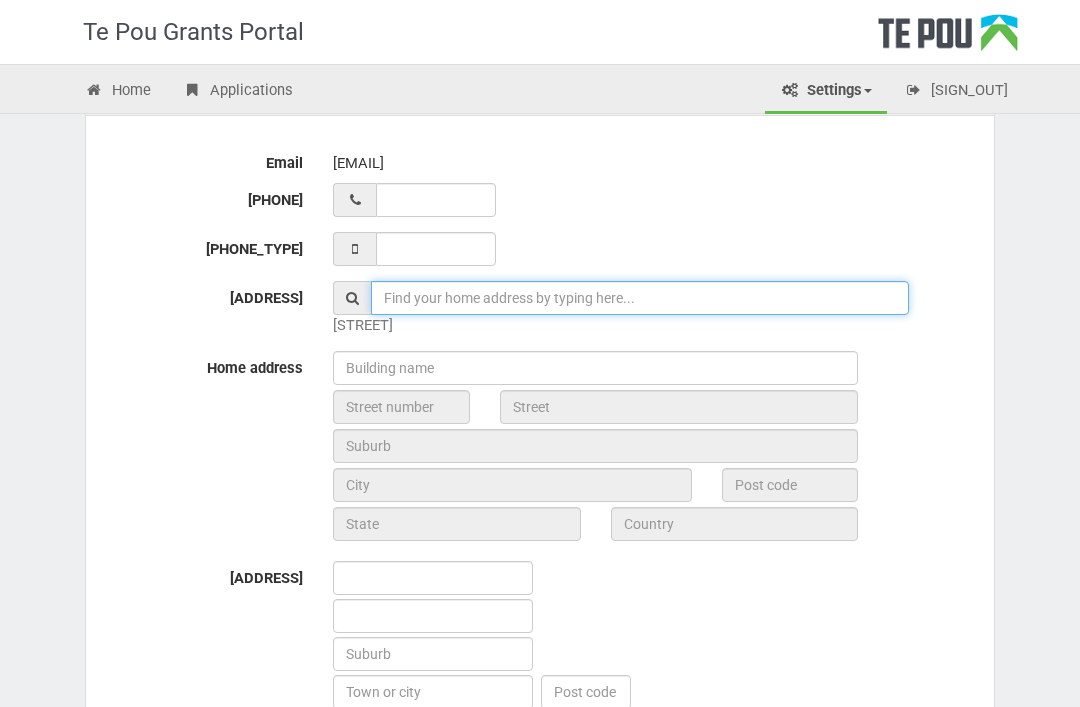 click at bounding box center (640, 298) 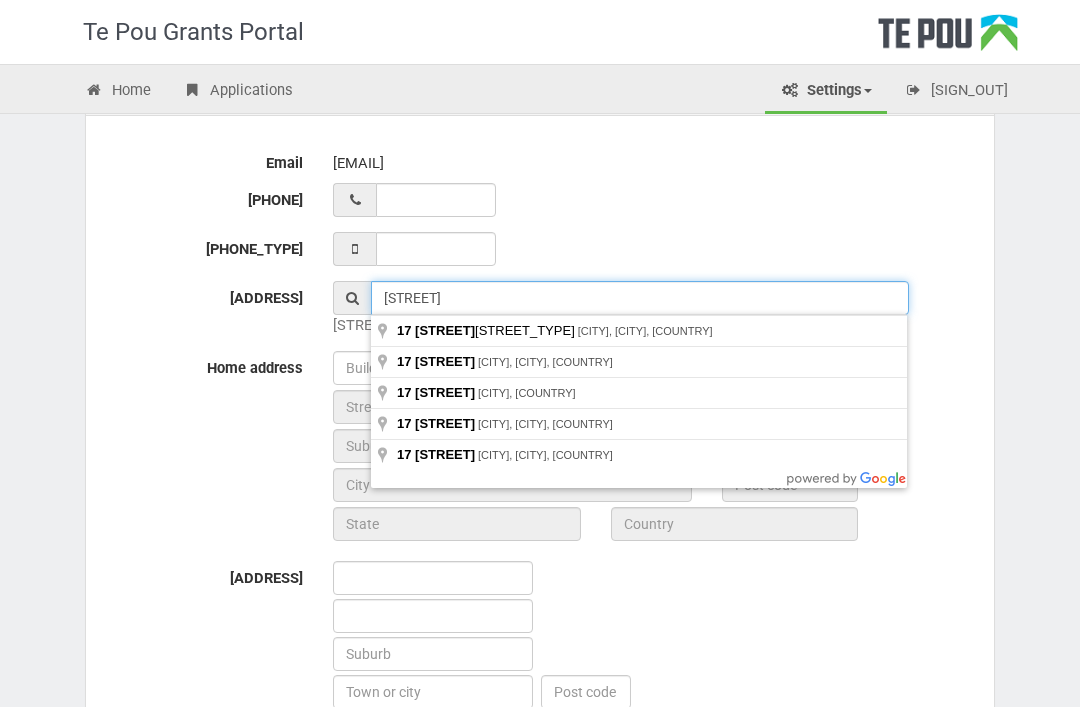type on "[STREET]" 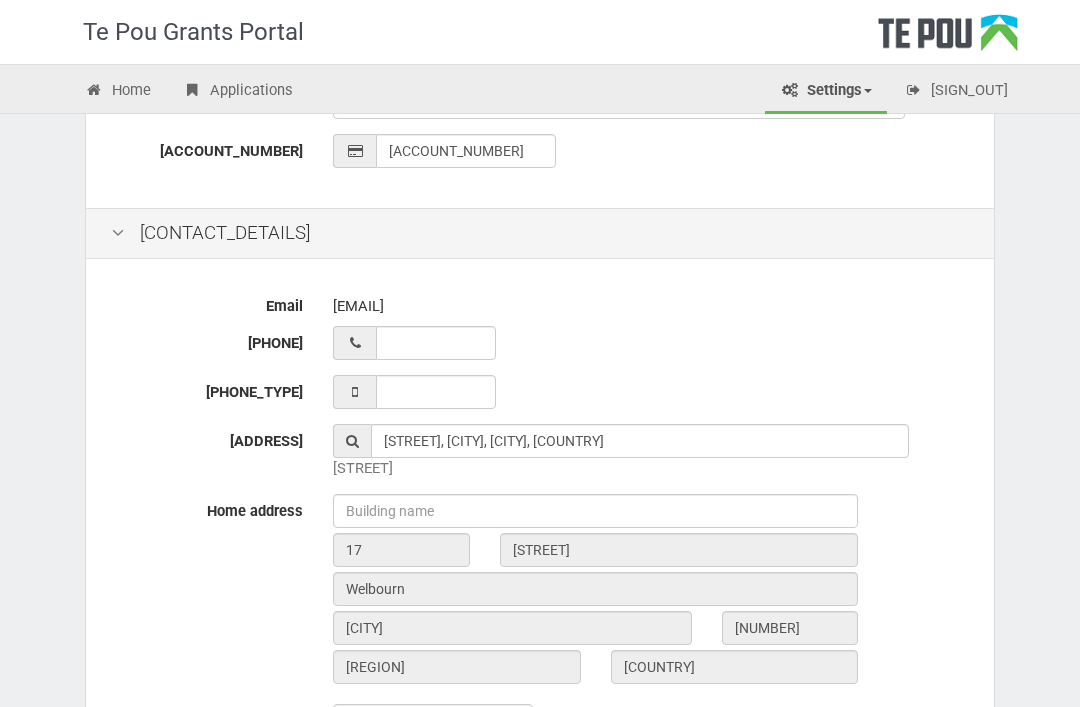 scroll, scrollTop: 606, scrollLeft: 0, axis: vertical 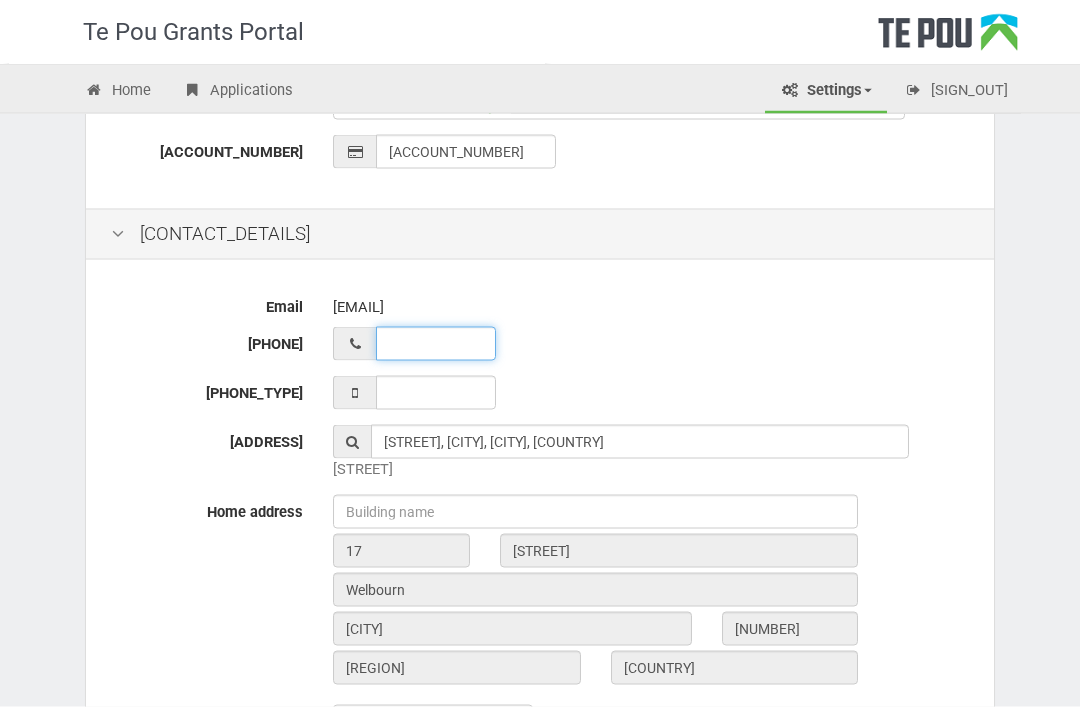 click on "[PHONE]" at bounding box center (436, 344) 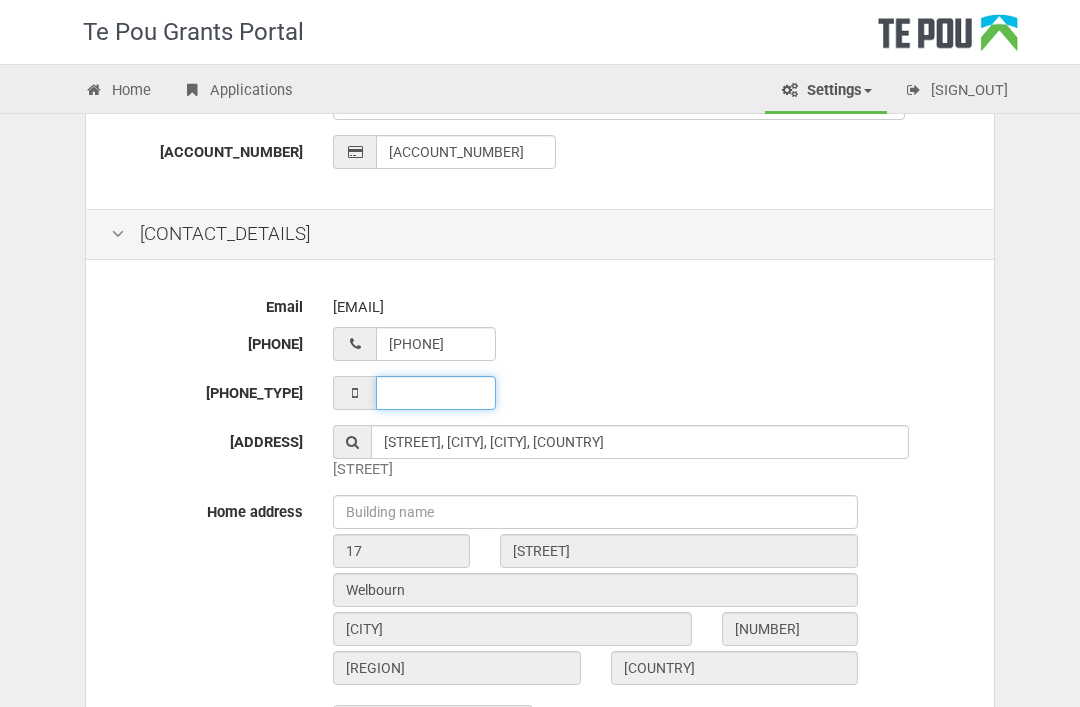 click on "[PHONE_TYPE]" at bounding box center (436, 393) 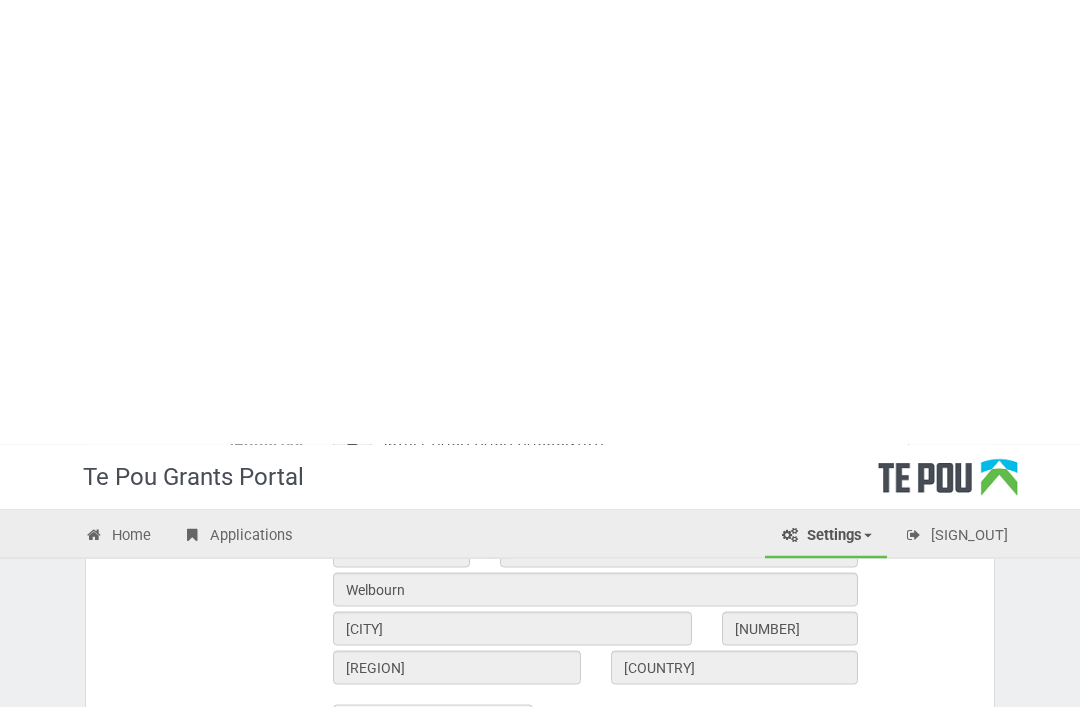 scroll, scrollTop: 1079, scrollLeft: 0, axis: vertical 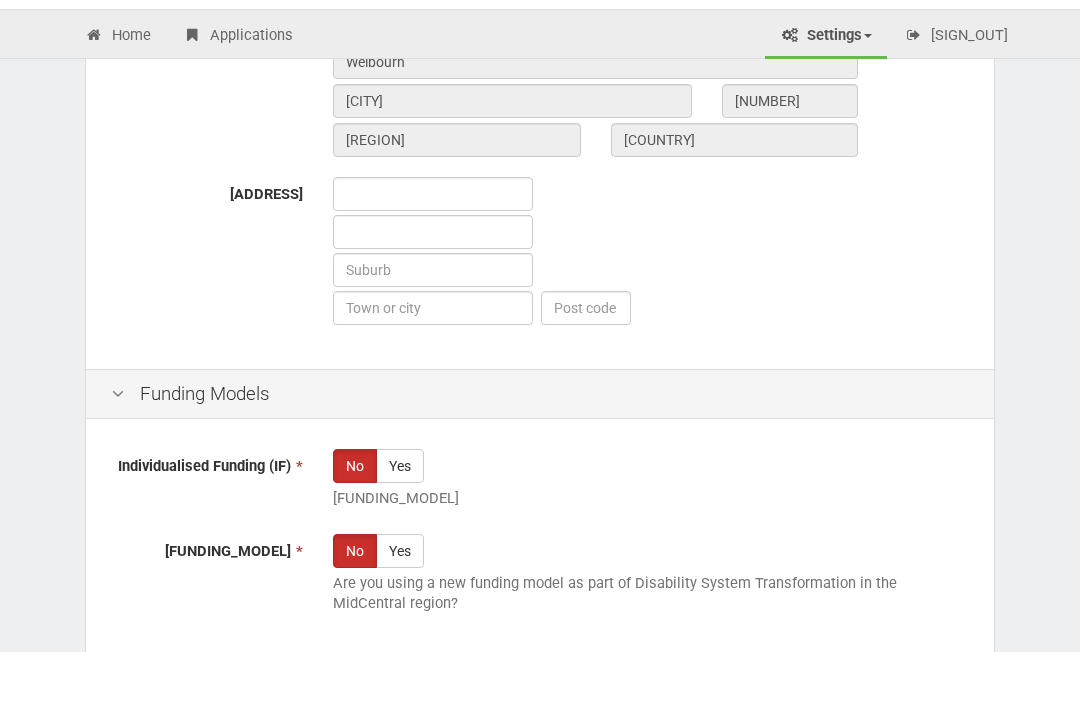 click on "Yes" at bounding box center [400, 521] 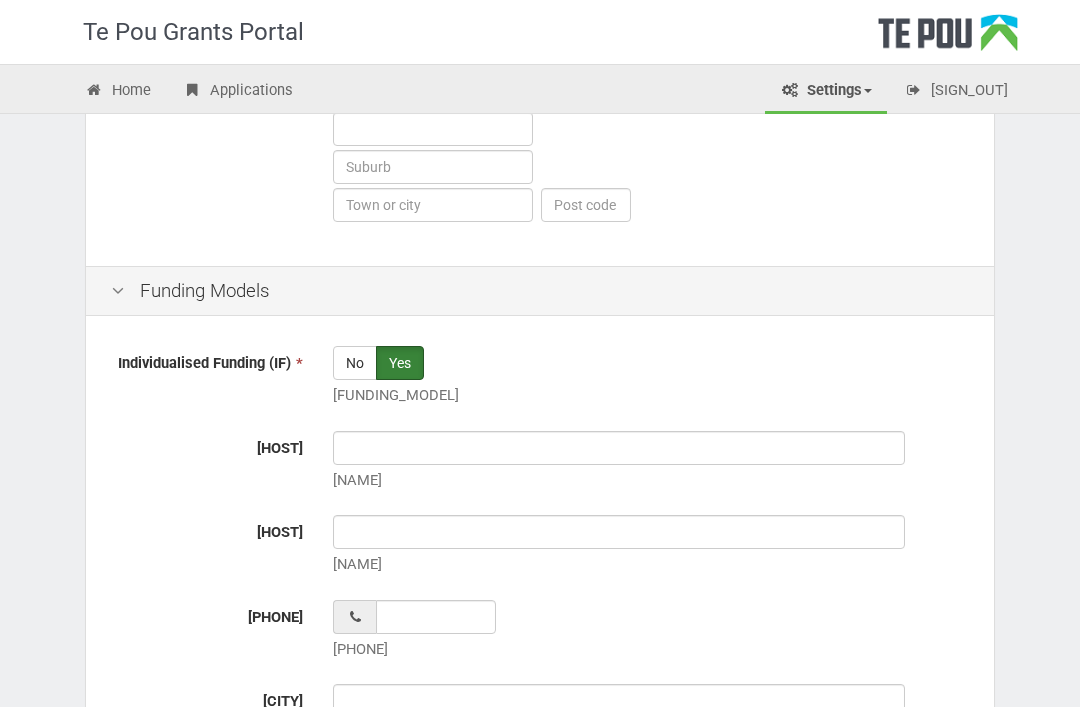 scroll, scrollTop: 1270, scrollLeft: 0, axis: vertical 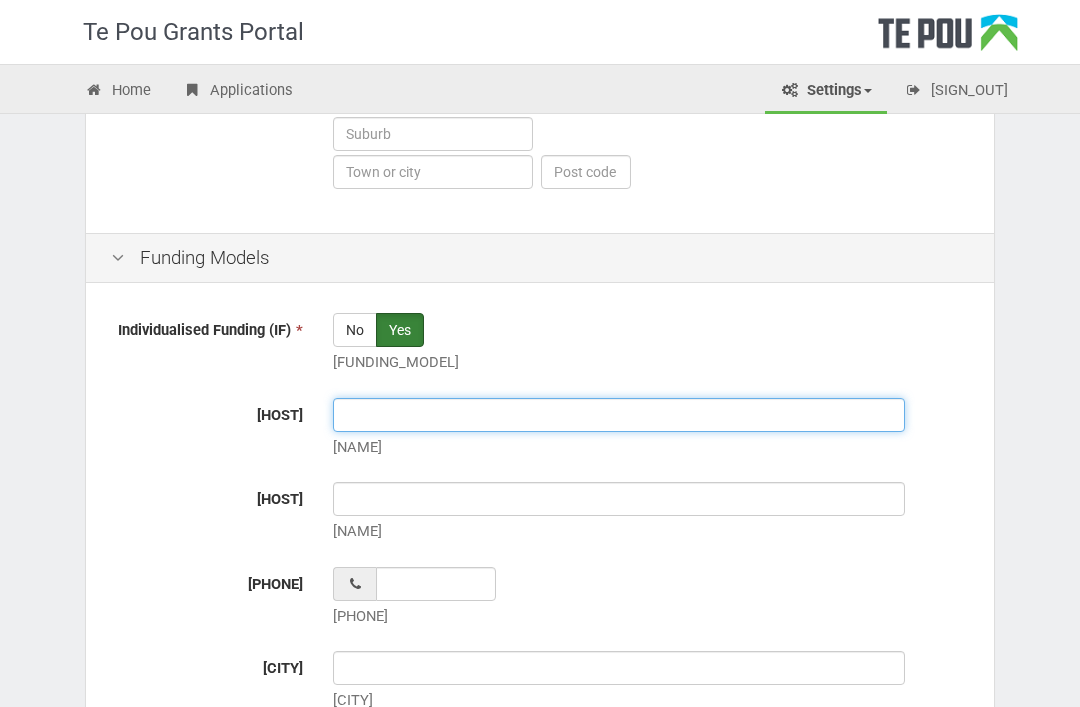 click on "[HOST]" at bounding box center (619, 415) 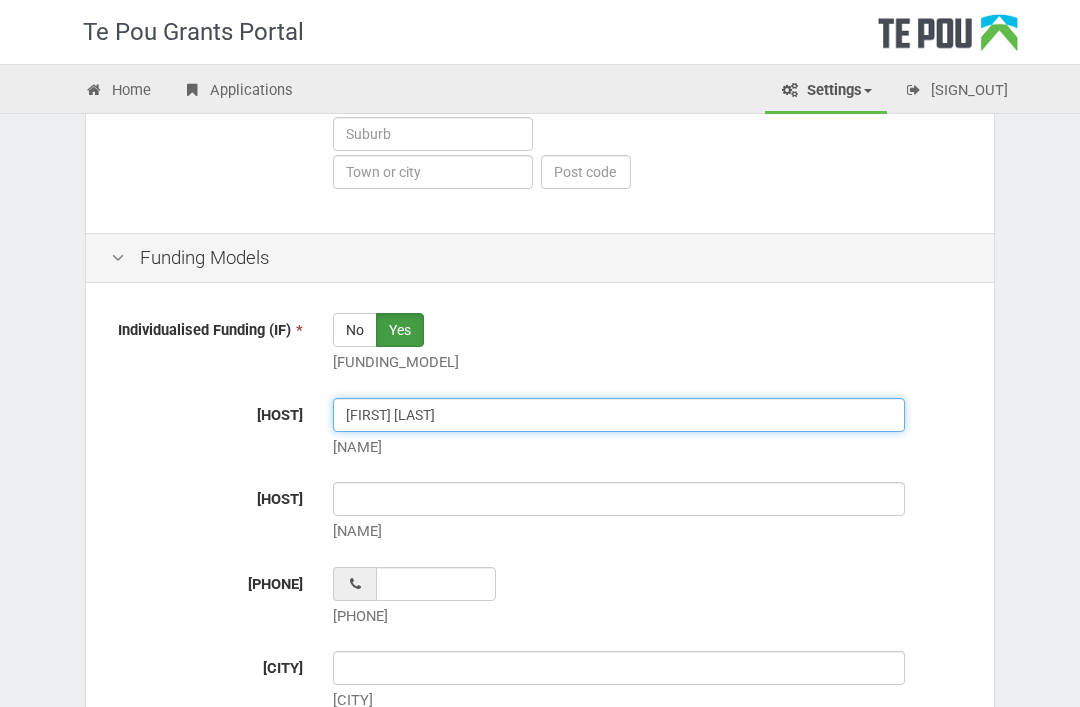 type on "[FIRST] [LAST]" 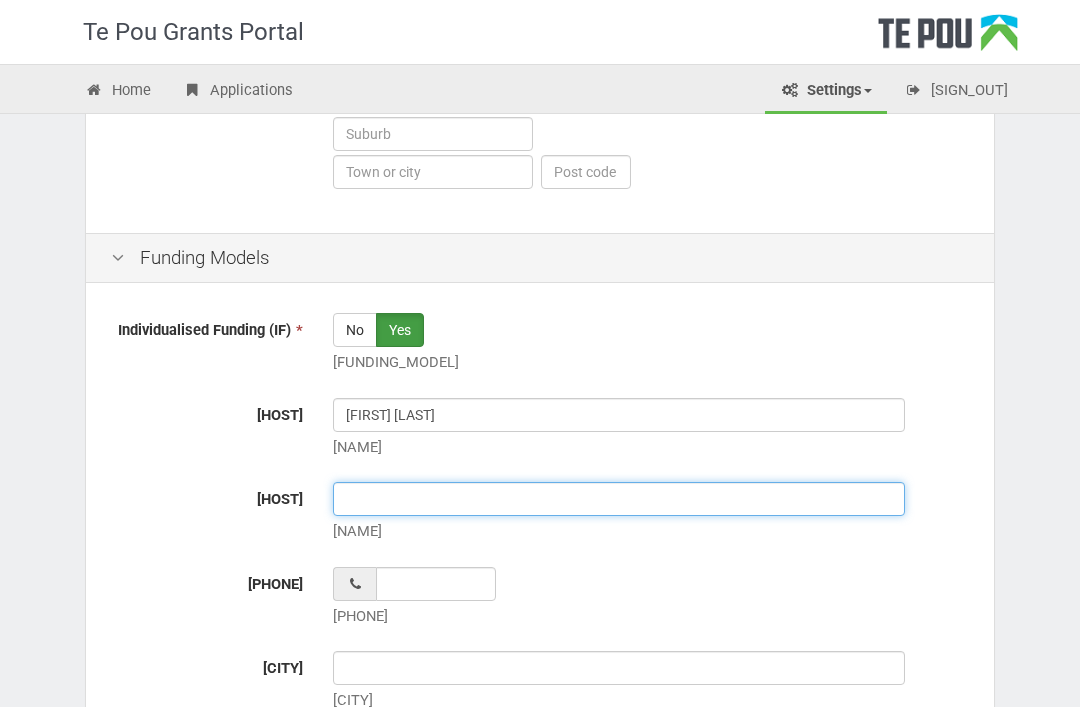 click on "[HOST]" at bounding box center (619, 499) 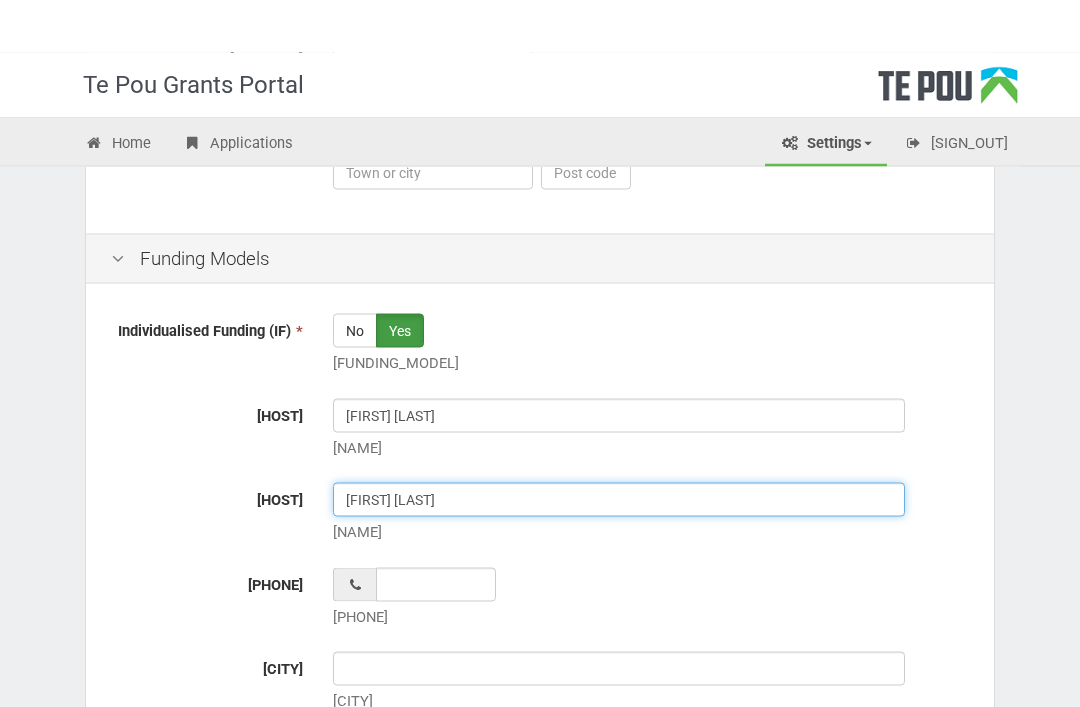 scroll, scrollTop: 1334, scrollLeft: 0, axis: vertical 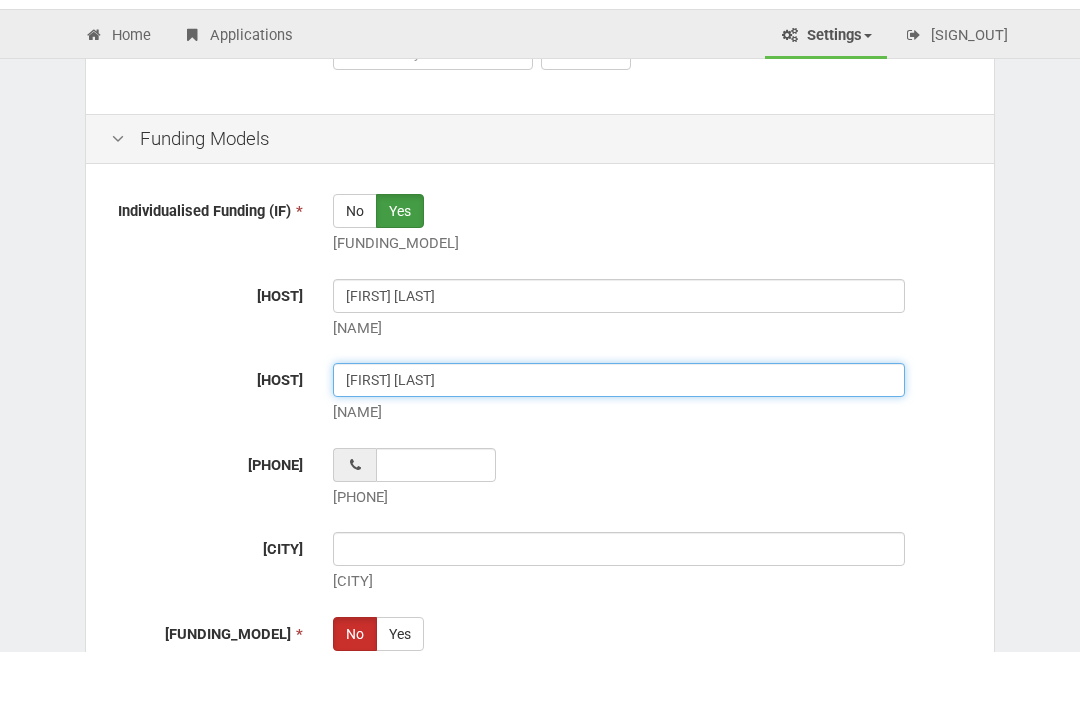 type on "[FIRST] [LAST]" 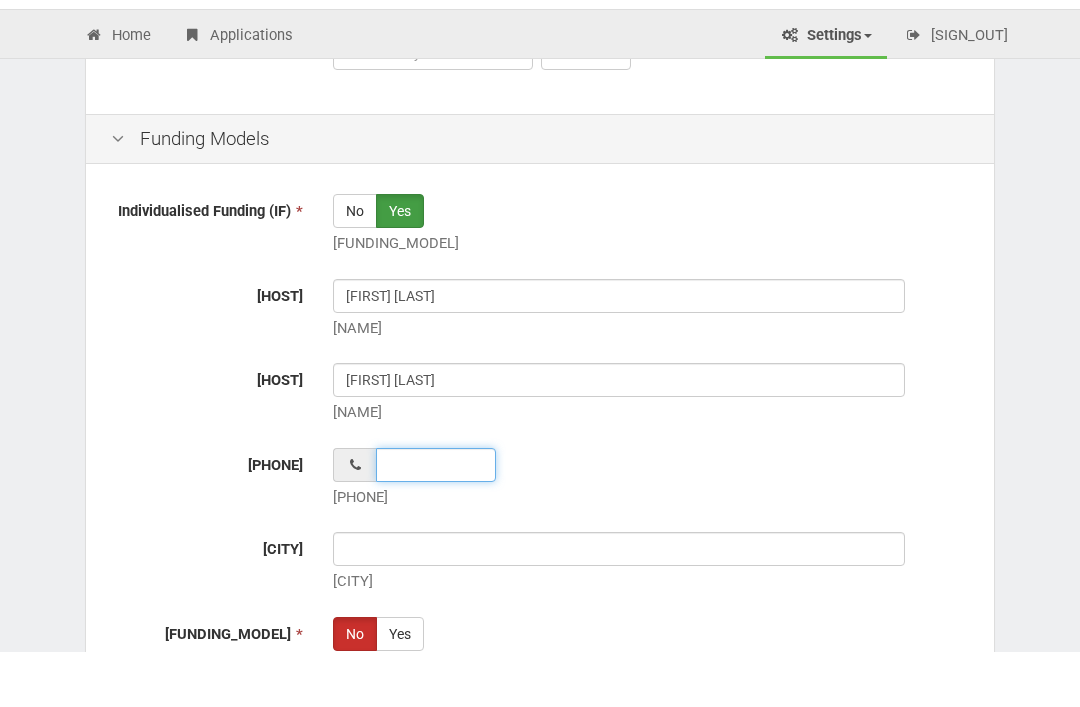 click on "[PHONE]" at bounding box center (436, 520) 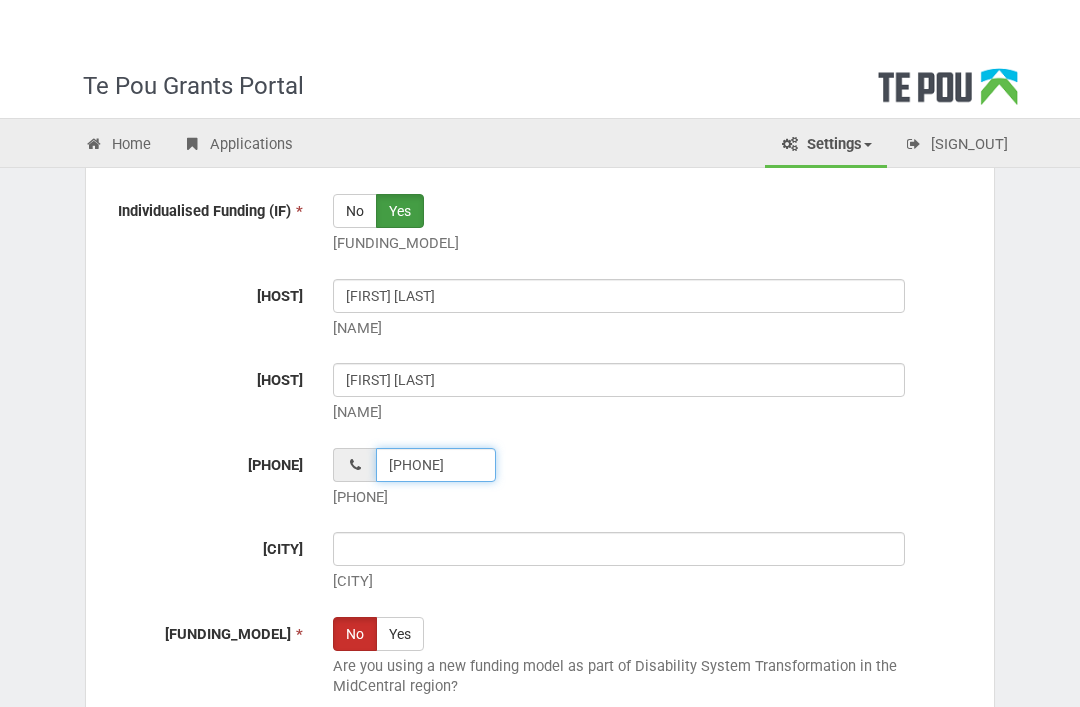 scroll, scrollTop: 1453, scrollLeft: 0, axis: vertical 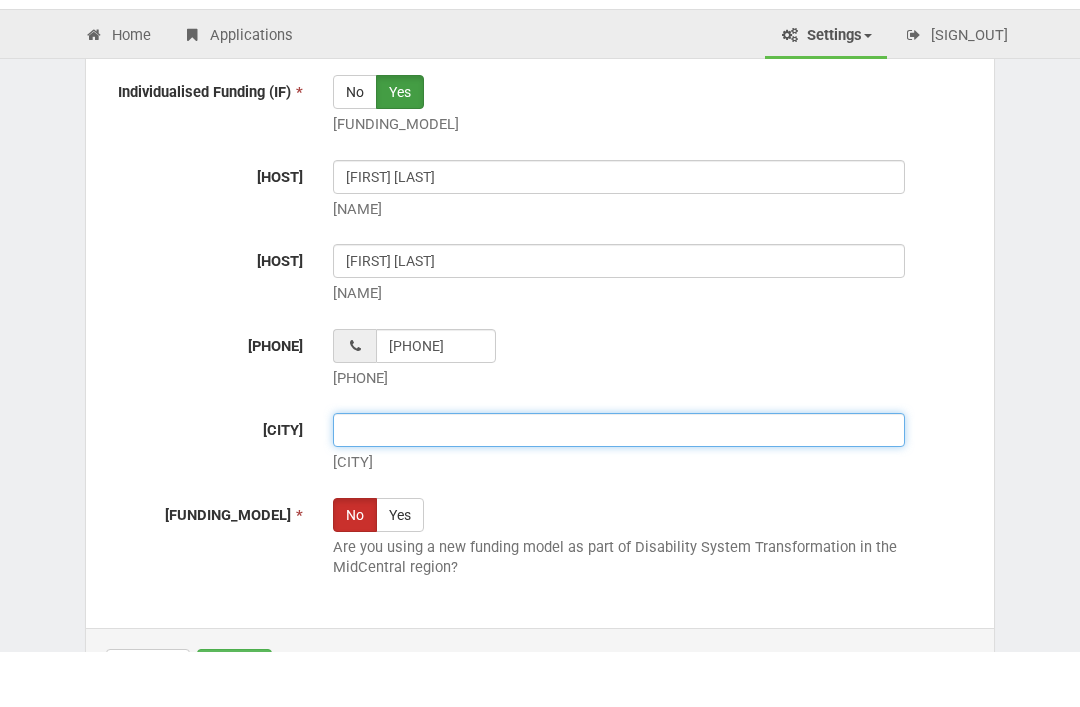 click on "[CITY]" at bounding box center (619, 485) 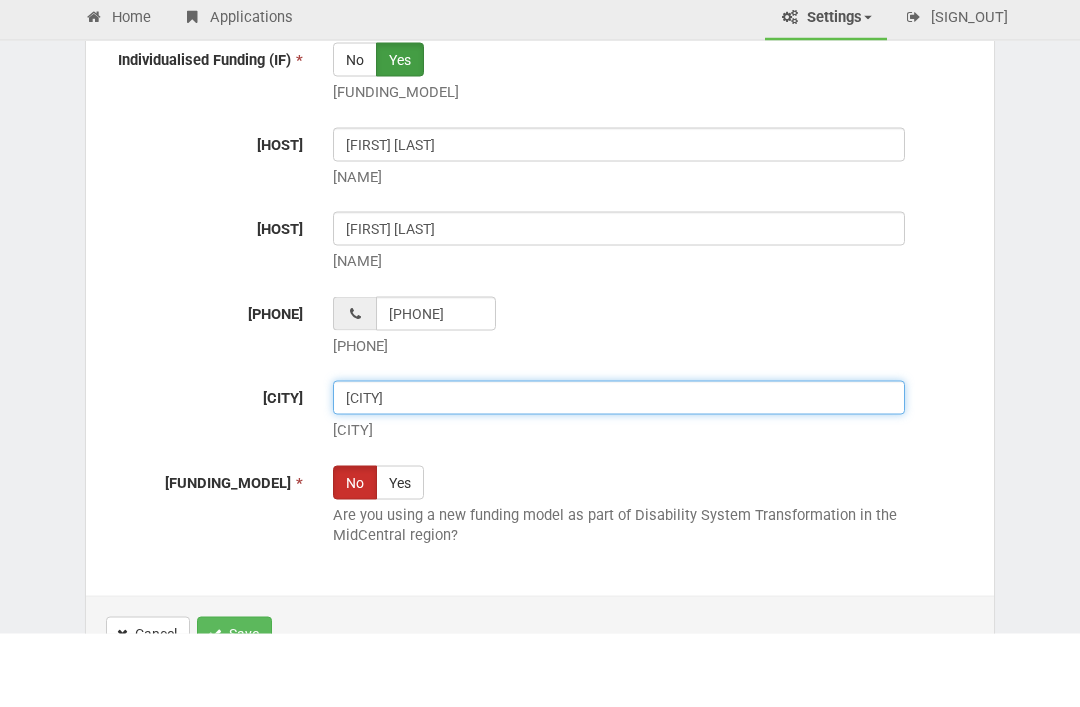 scroll, scrollTop: 1534, scrollLeft: 0, axis: vertical 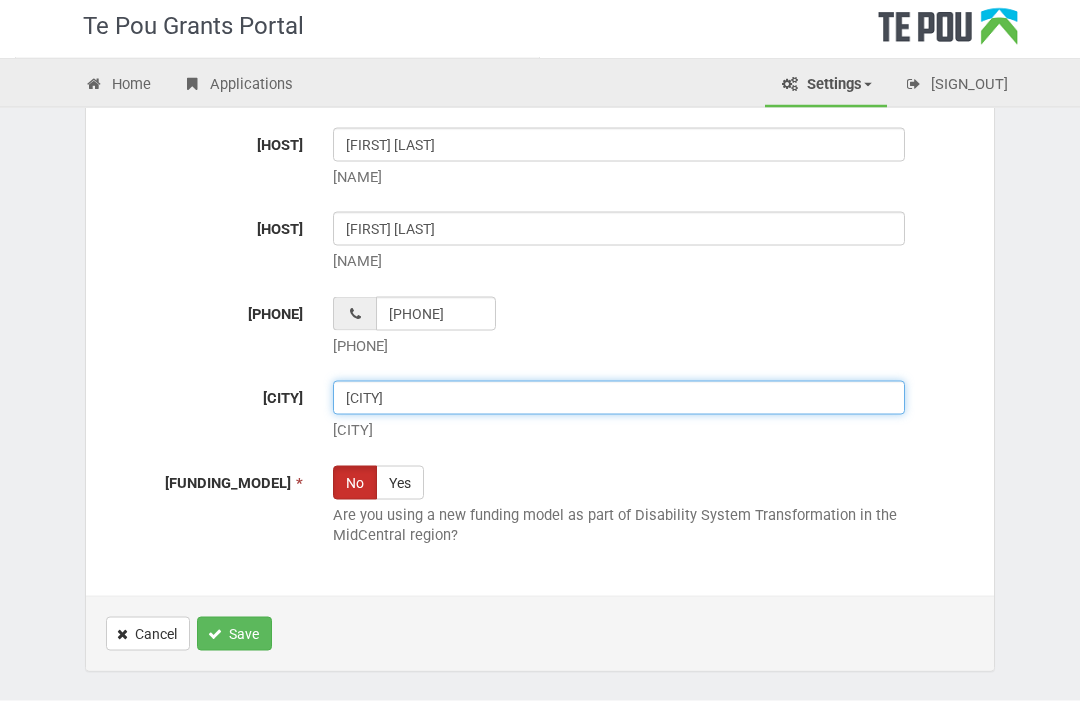 type on "[CITY]" 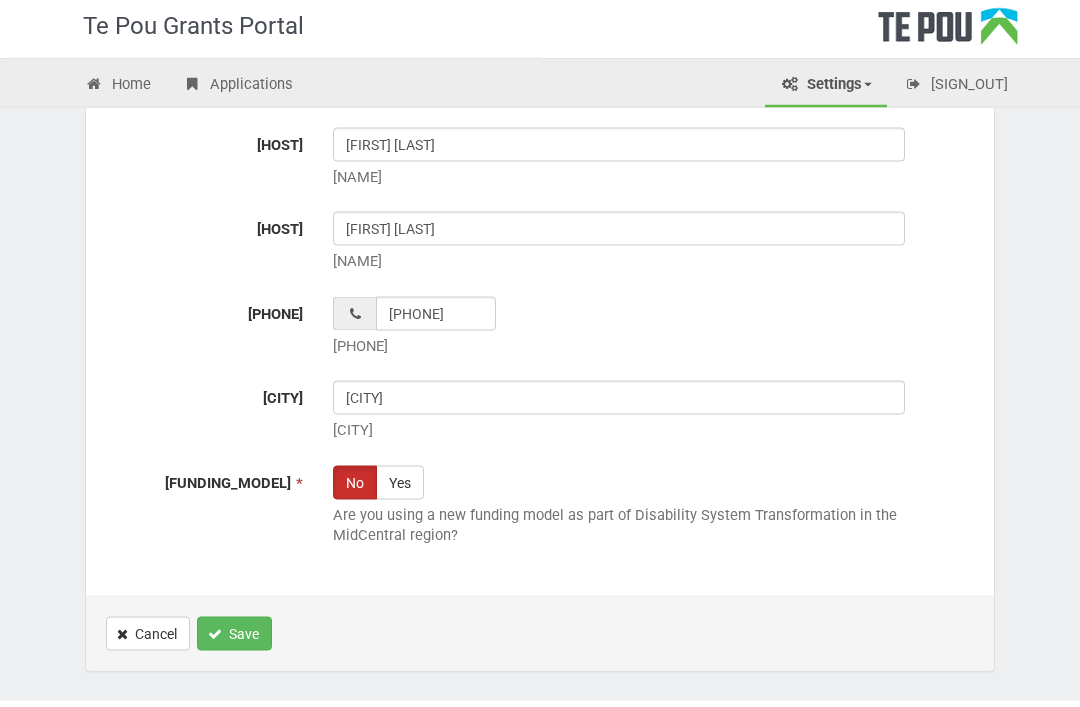 click on "Save" at bounding box center [234, 640] 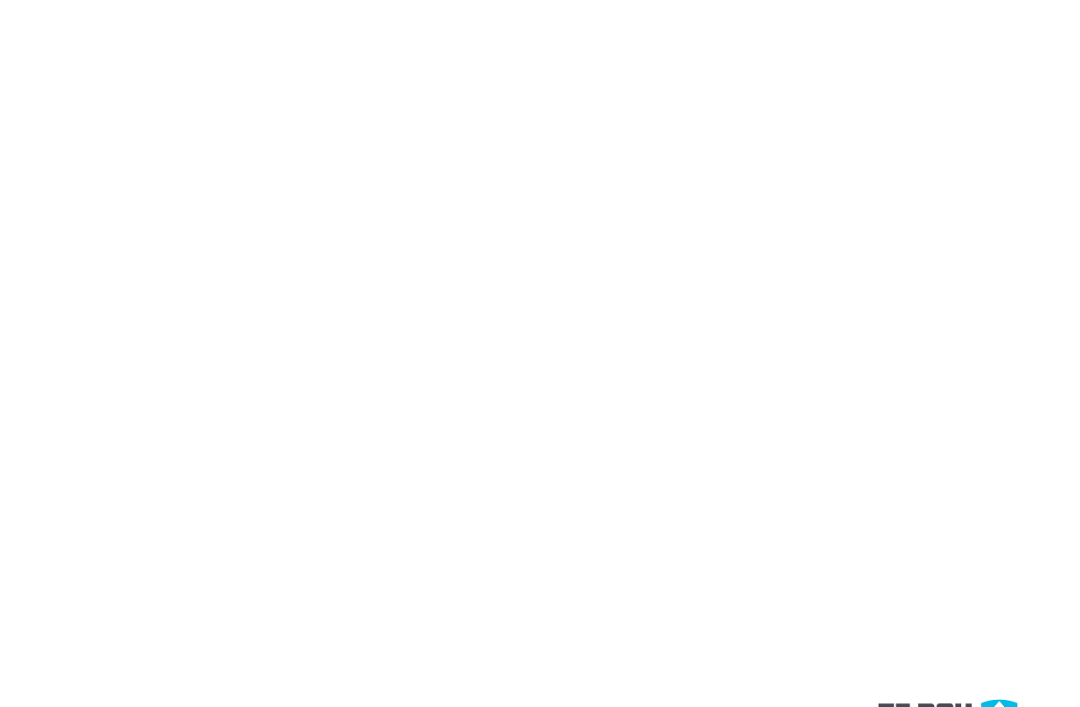 scroll, scrollTop: 0, scrollLeft: 0, axis: both 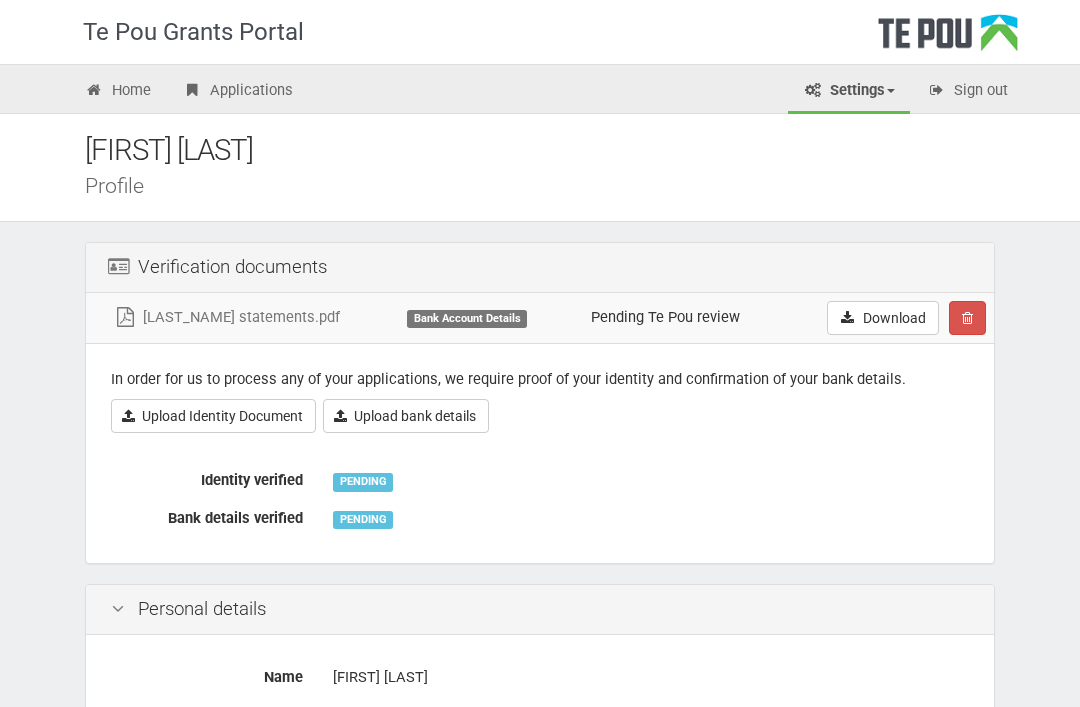 click on "Settings" at bounding box center (849, 92) 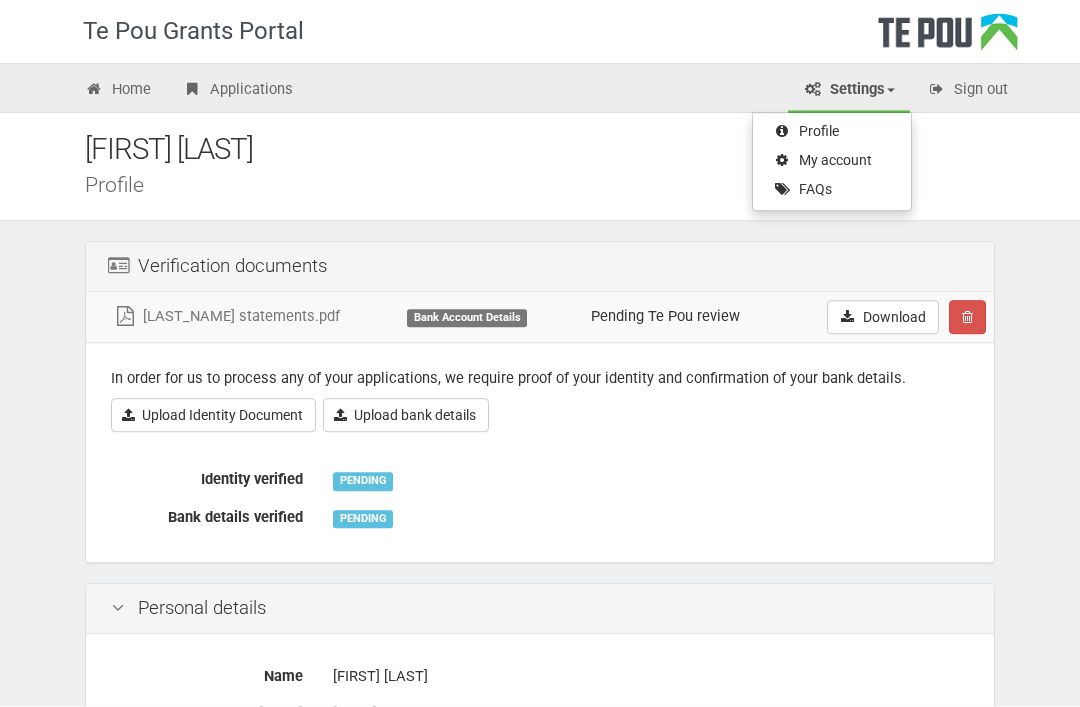 scroll, scrollTop: 25, scrollLeft: 0, axis: vertical 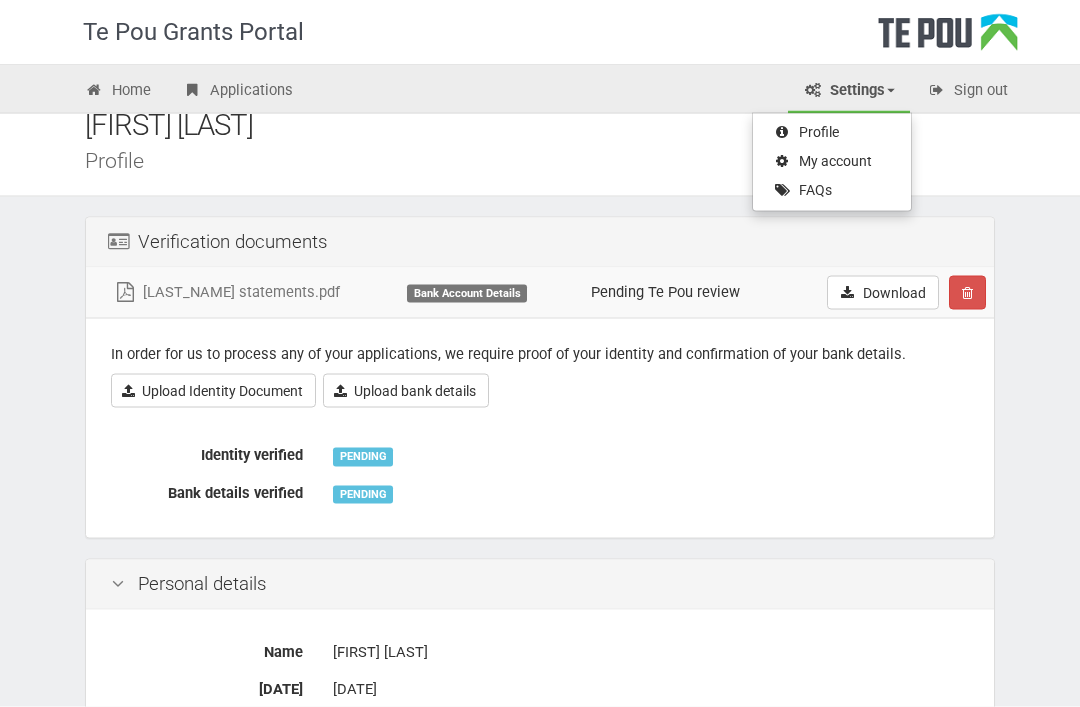 click at bounding box center (540, 353) 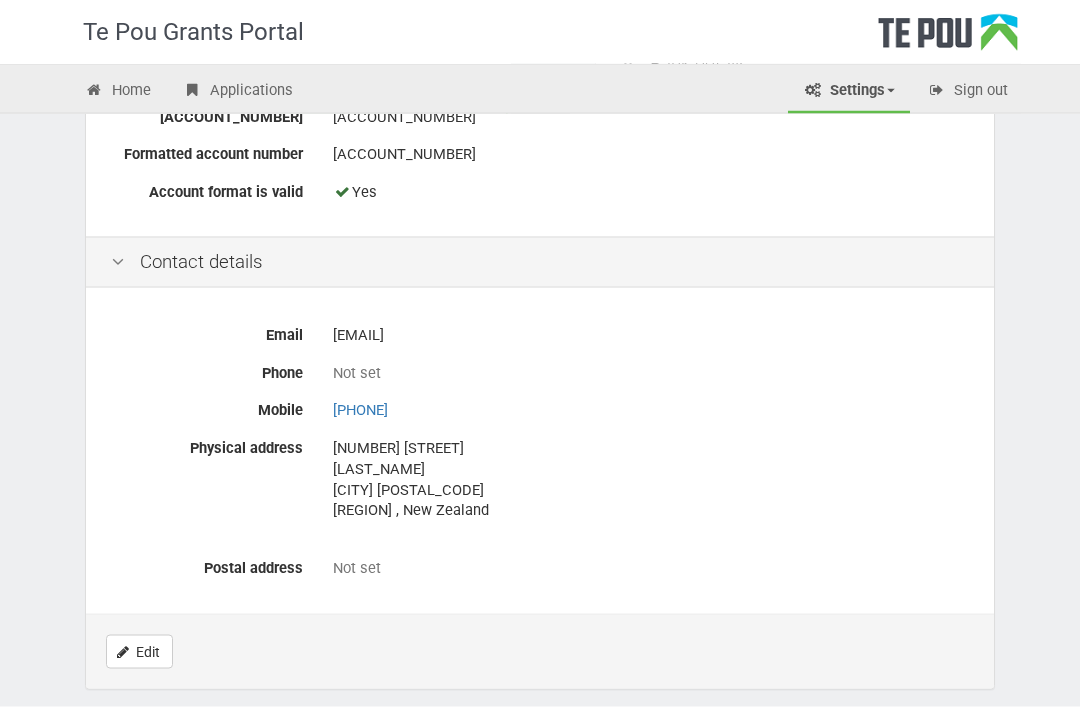 scroll, scrollTop: 821, scrollLeft: 0, axis: vertical 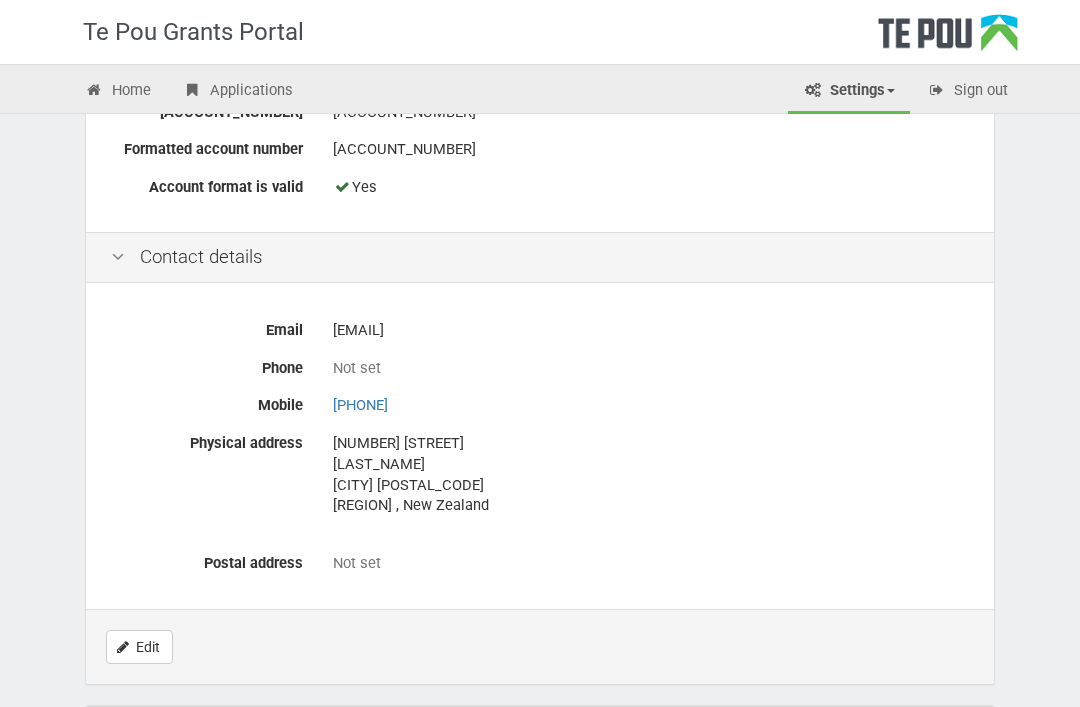 click on "Edit" at bounding box center [139, 647] 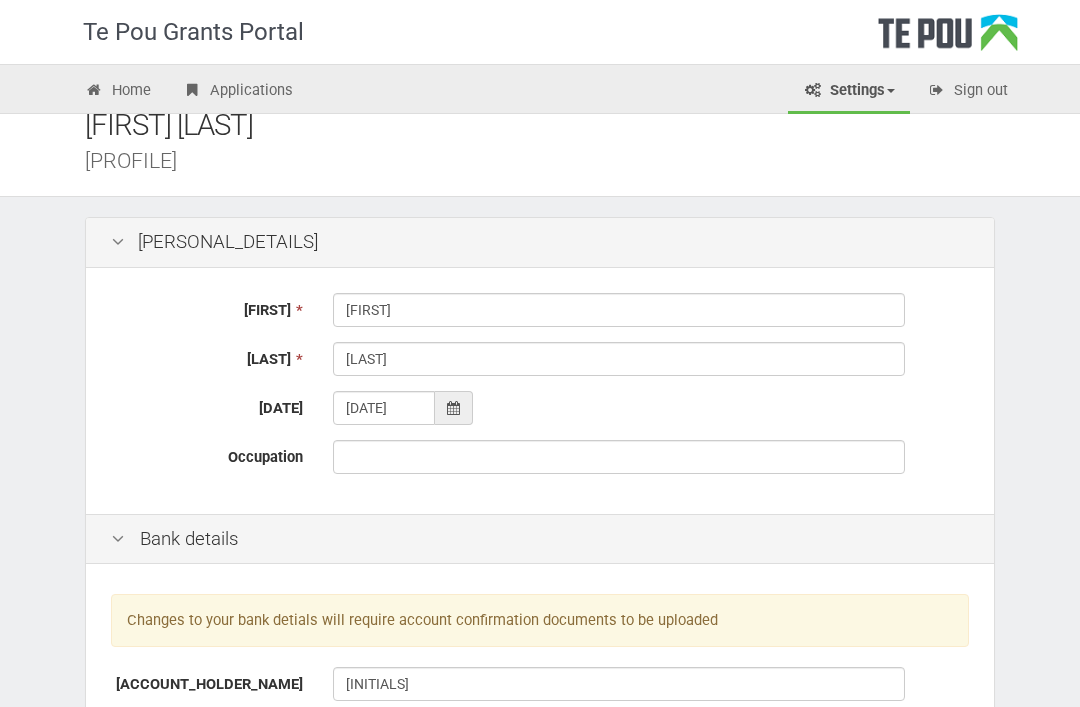 scroll, scrollTop: 27, scrollLeft: 0, axis: vertical 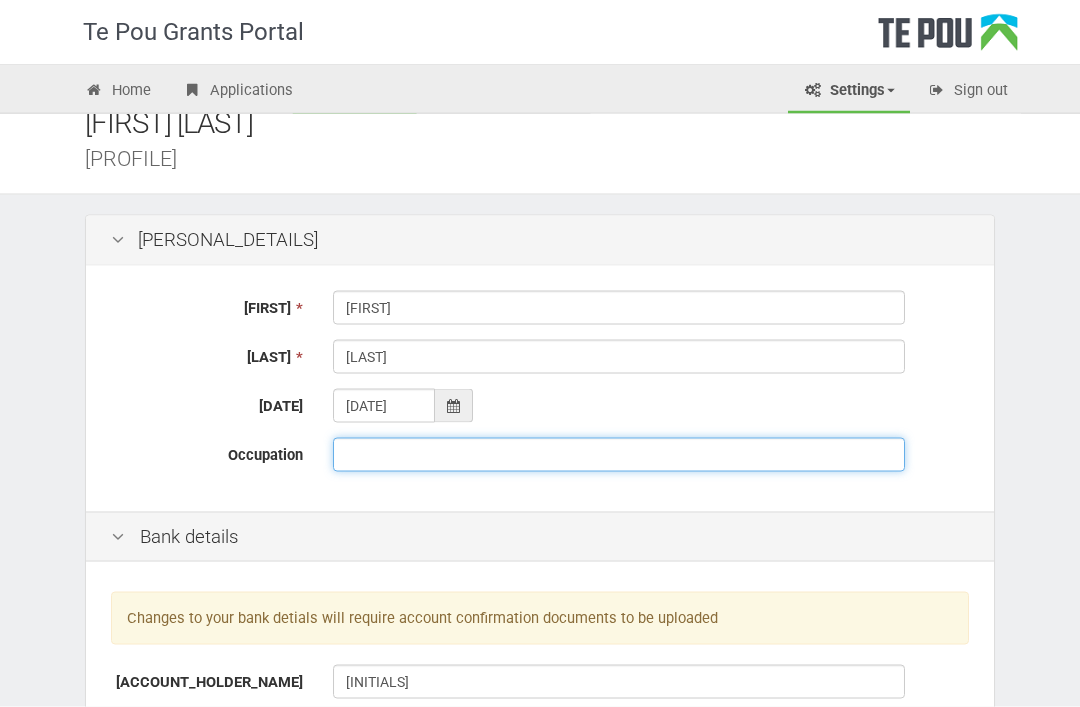 click on "Occupation" at bounding box center (619, 455) 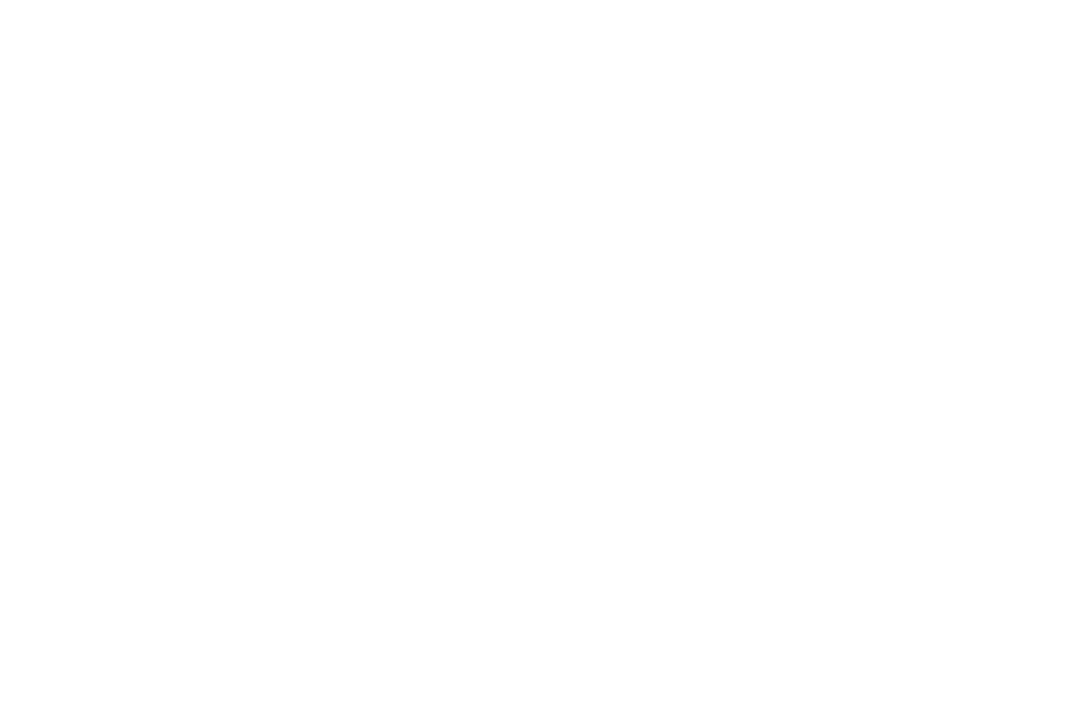 scroll, scrollTop: 1497, scrollLeft: 0, axis: vertical 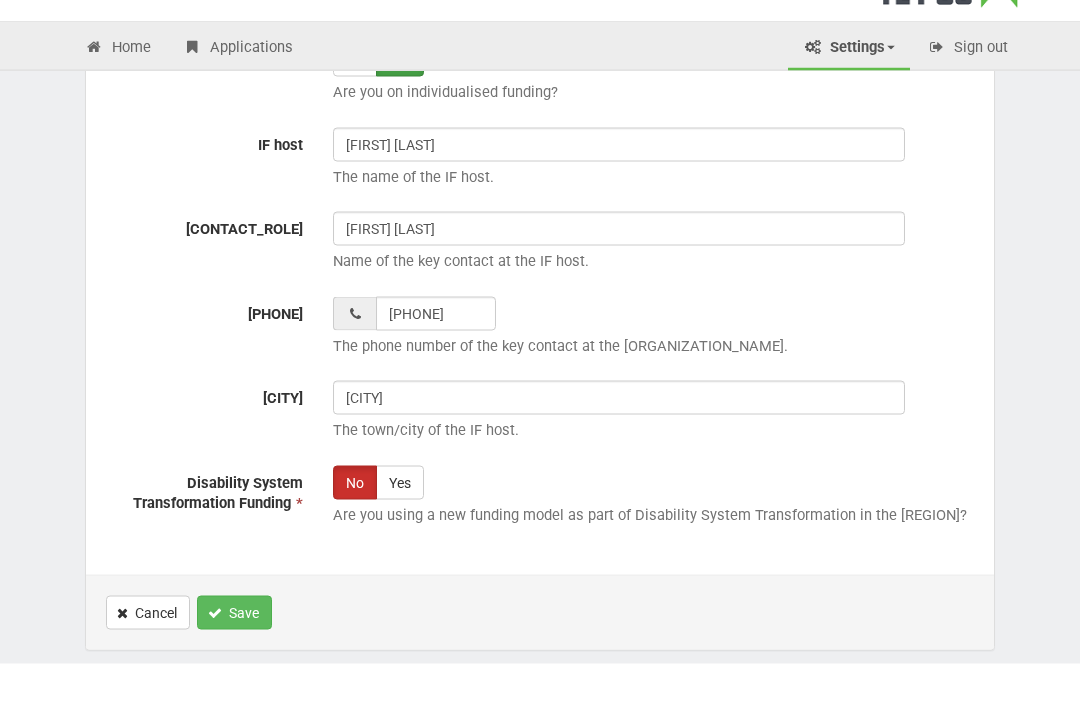 type on "Social Worker" 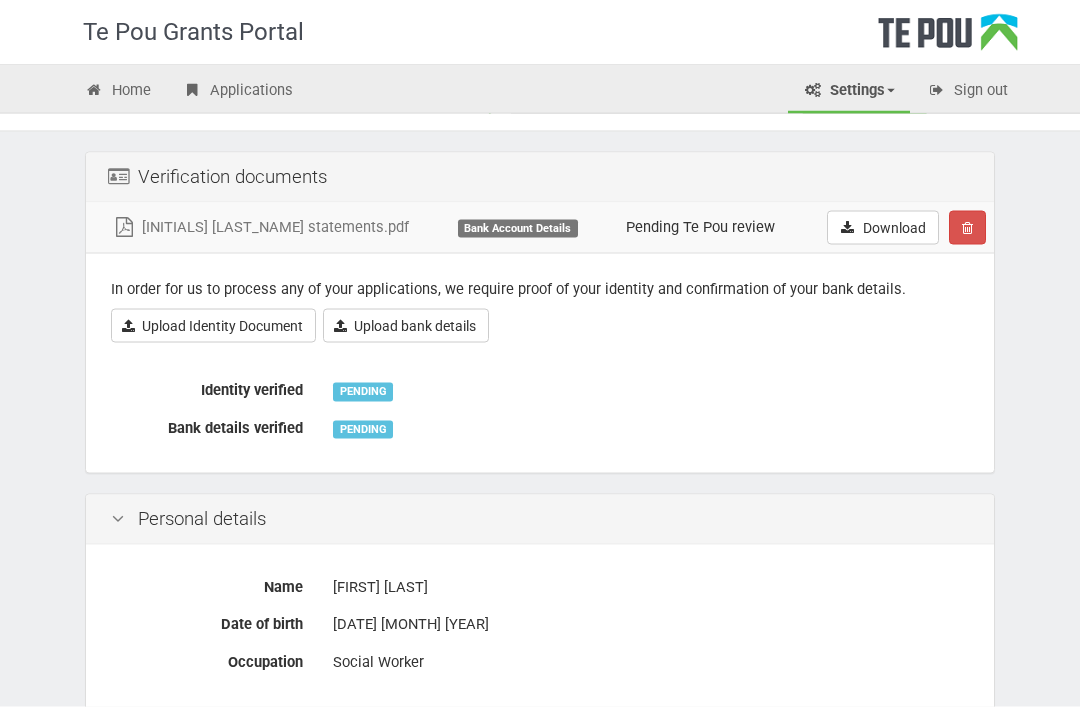 scroll, scrollTop: 0, scrollLeft: 0, axis: both 